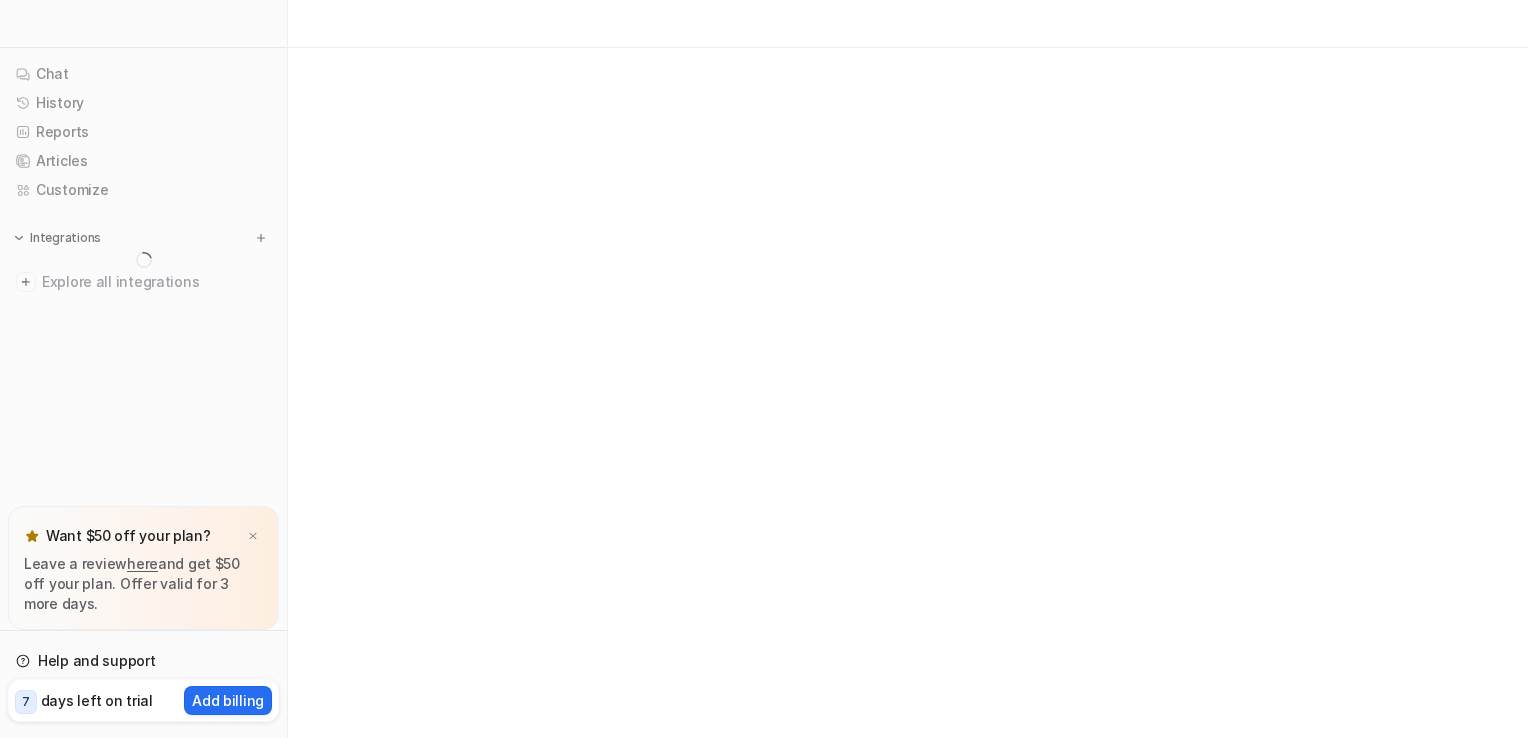 scroll, scrollTop: 0, scrollLeft: 0, axis: both 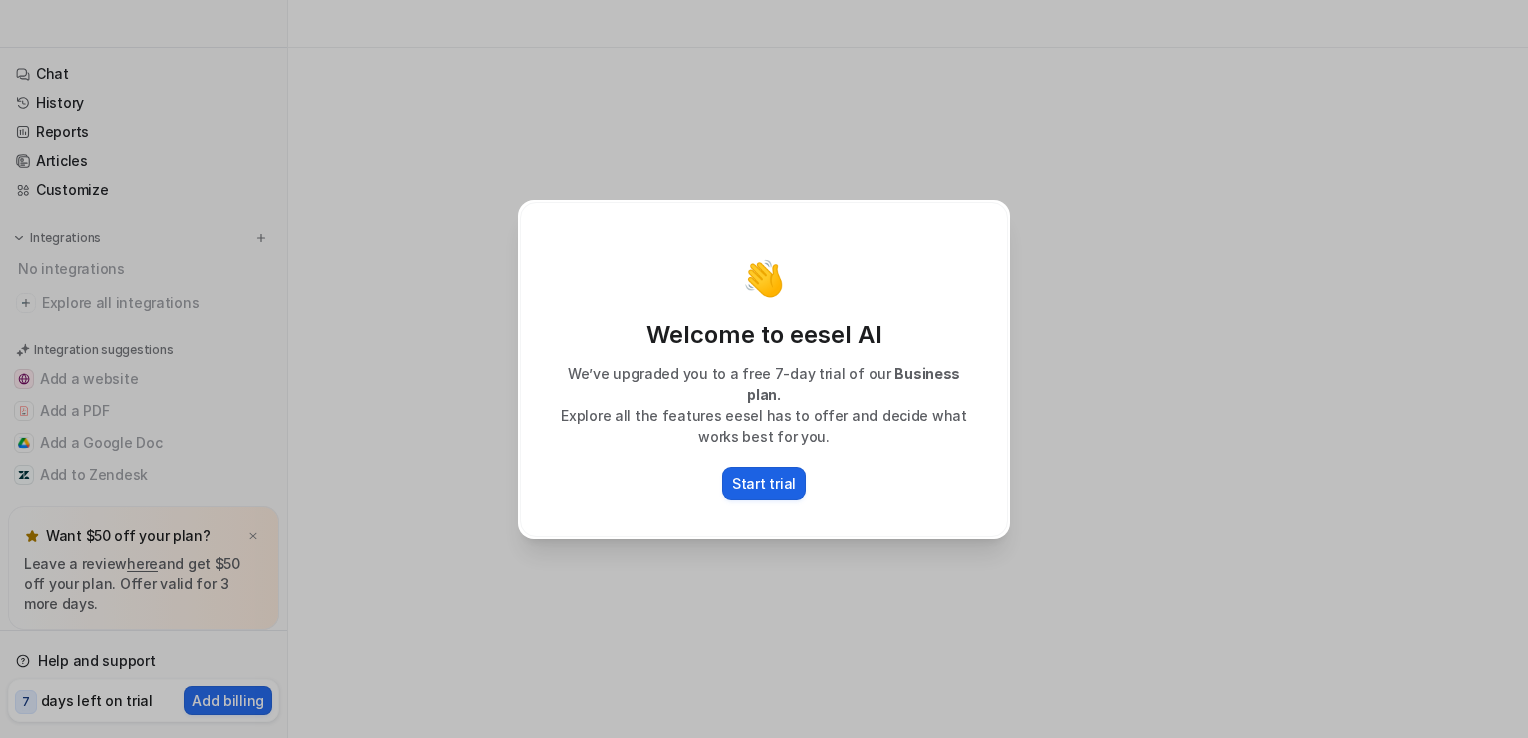 click on "Start trial" at bounding box center (764, 483) 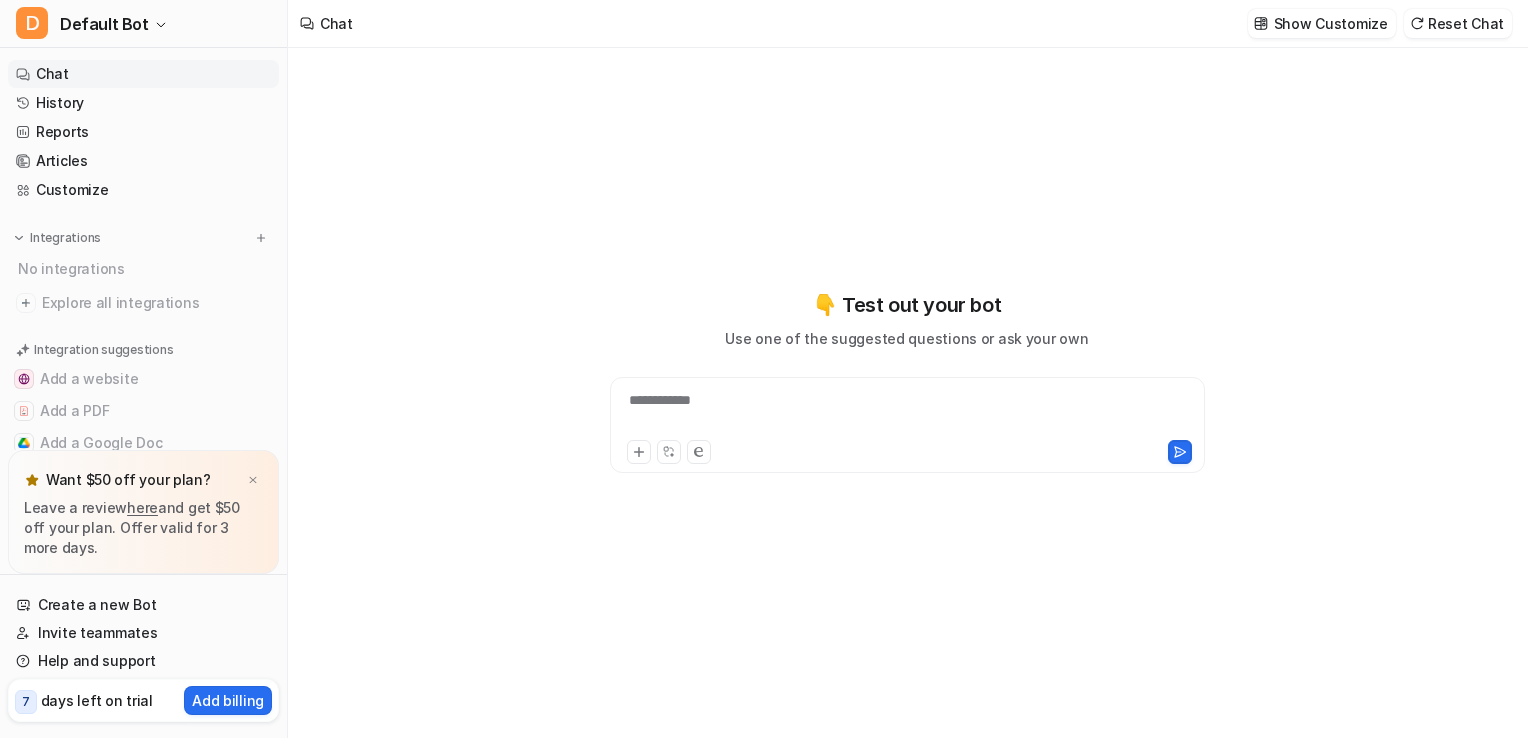 type on "**********" 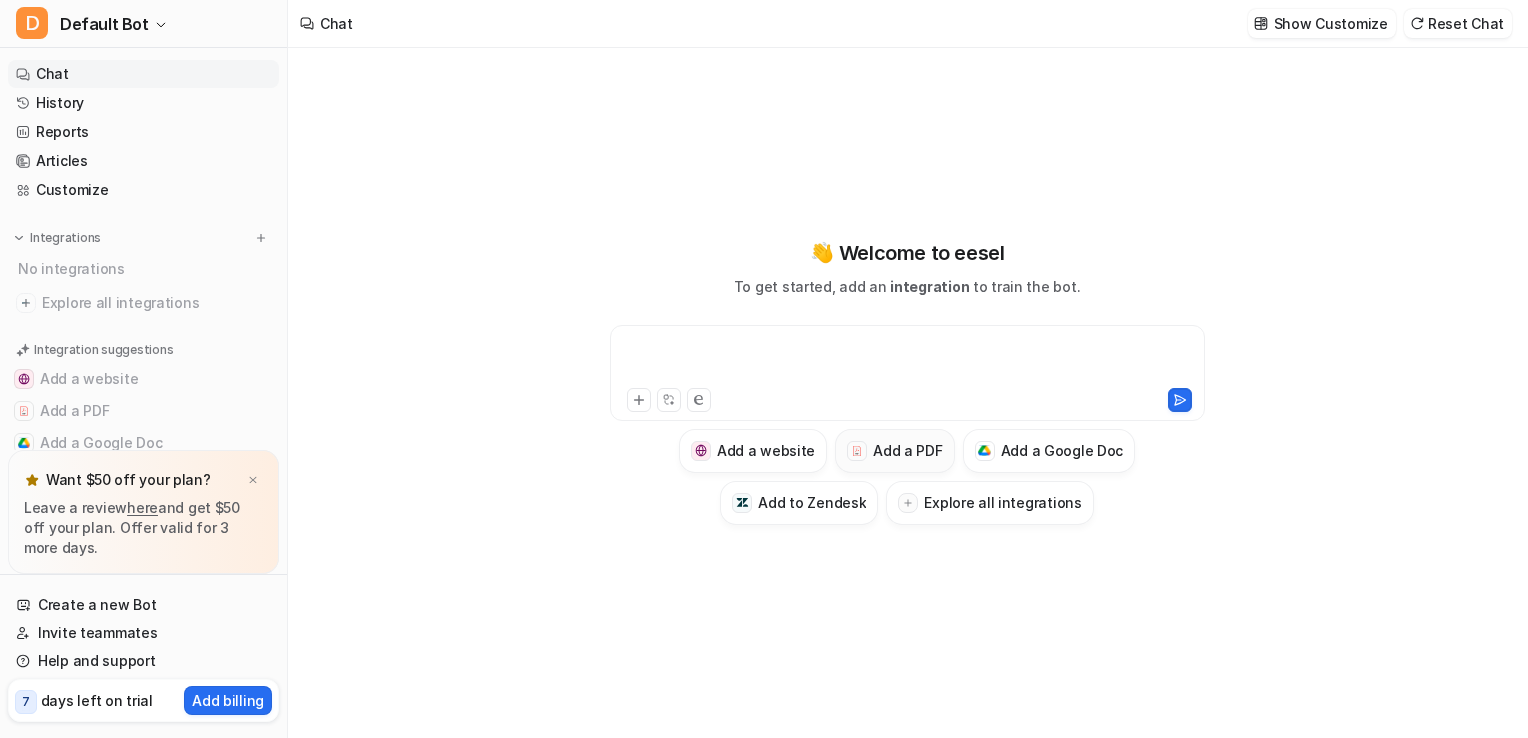 drag, startPoint x: 791, startPoint y: 362, endPoint x: 892, endPoint y: 456, distance: 137.97464 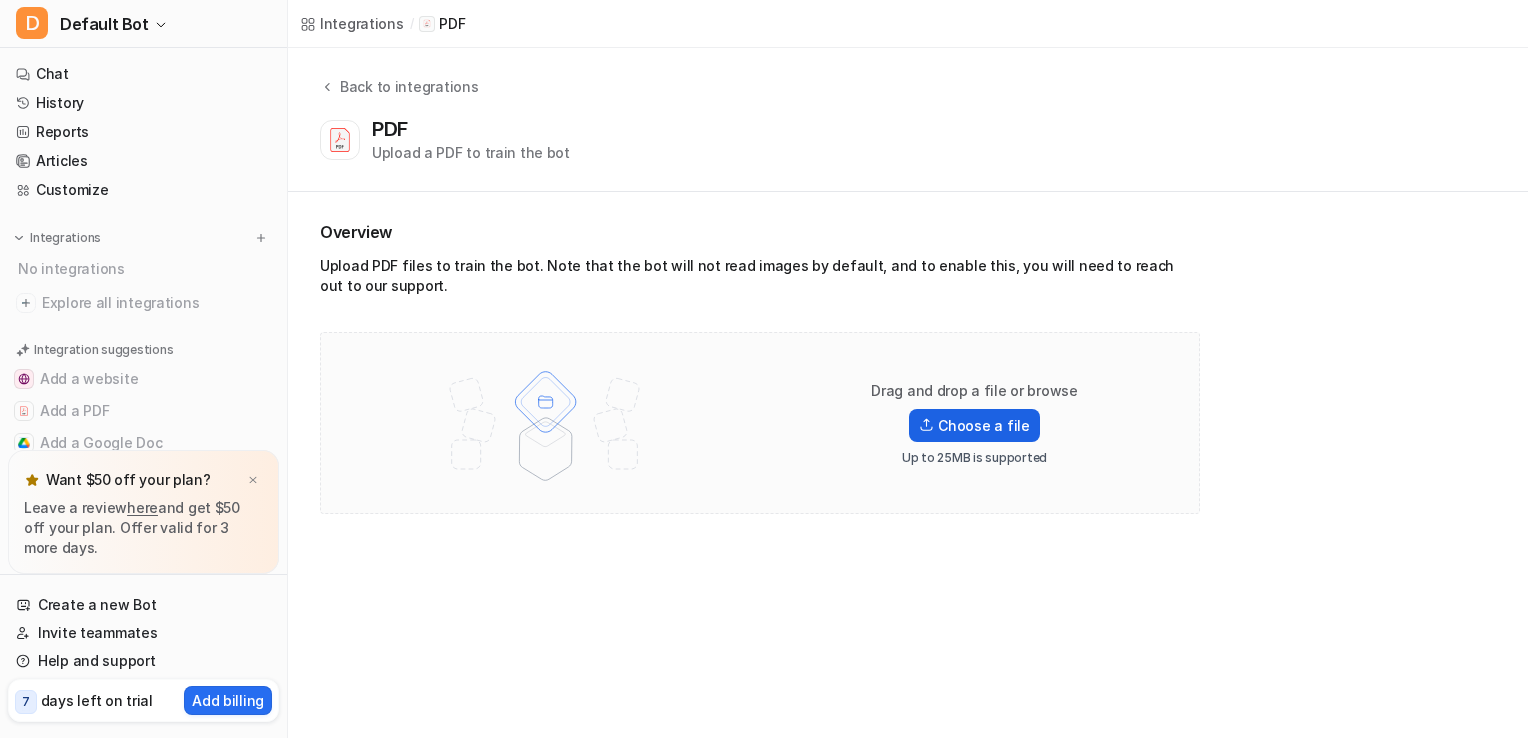 click on "Choose a file" at bounding box center [974, 425] 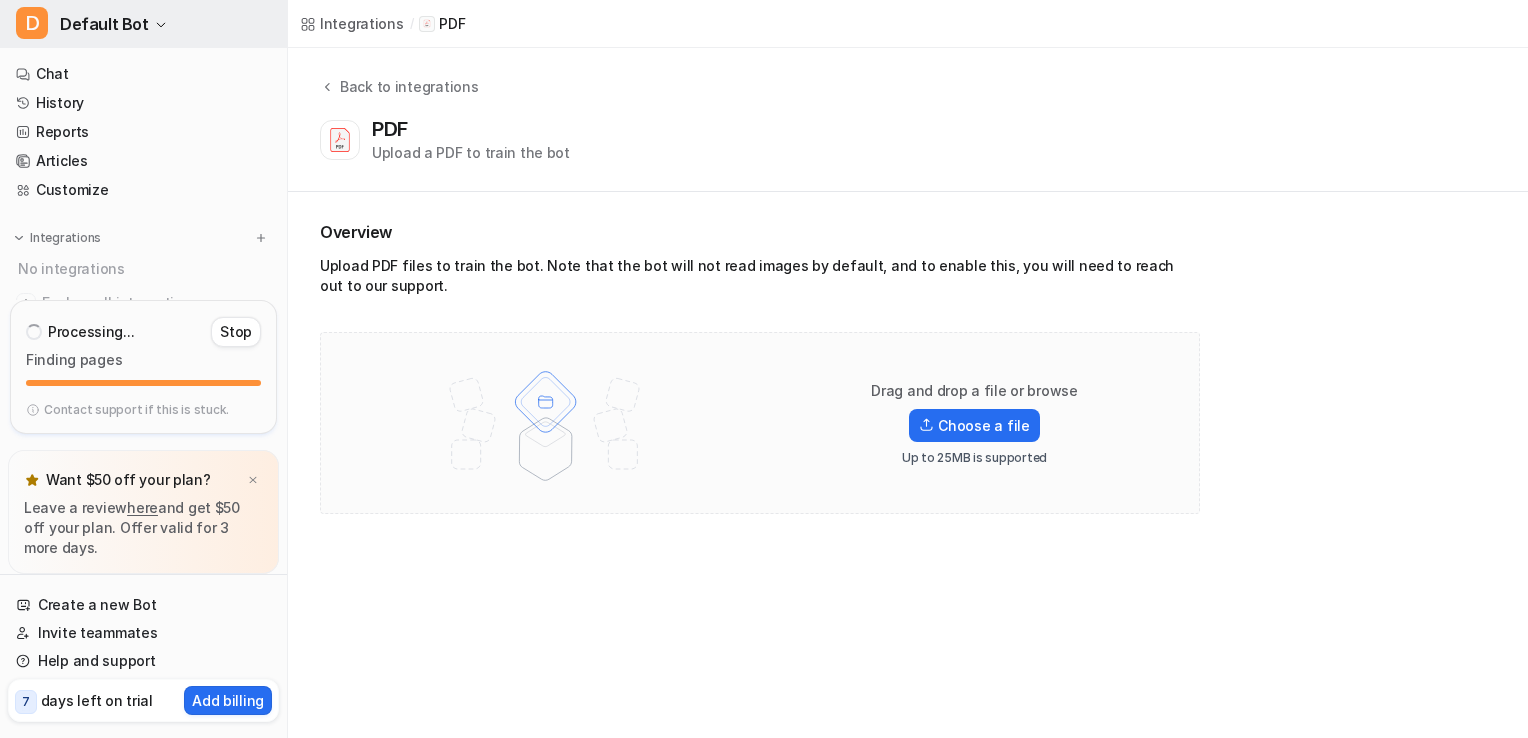 click 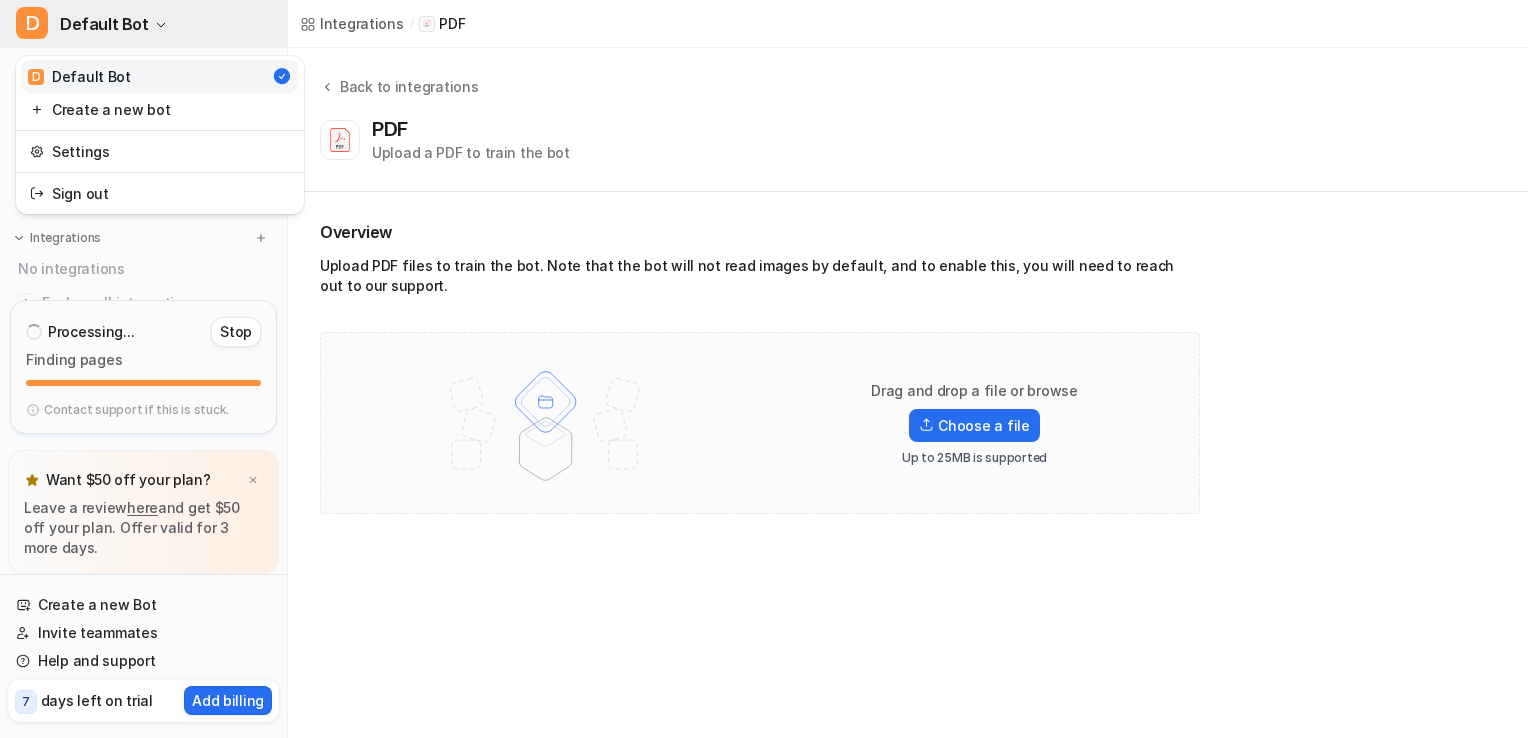 click 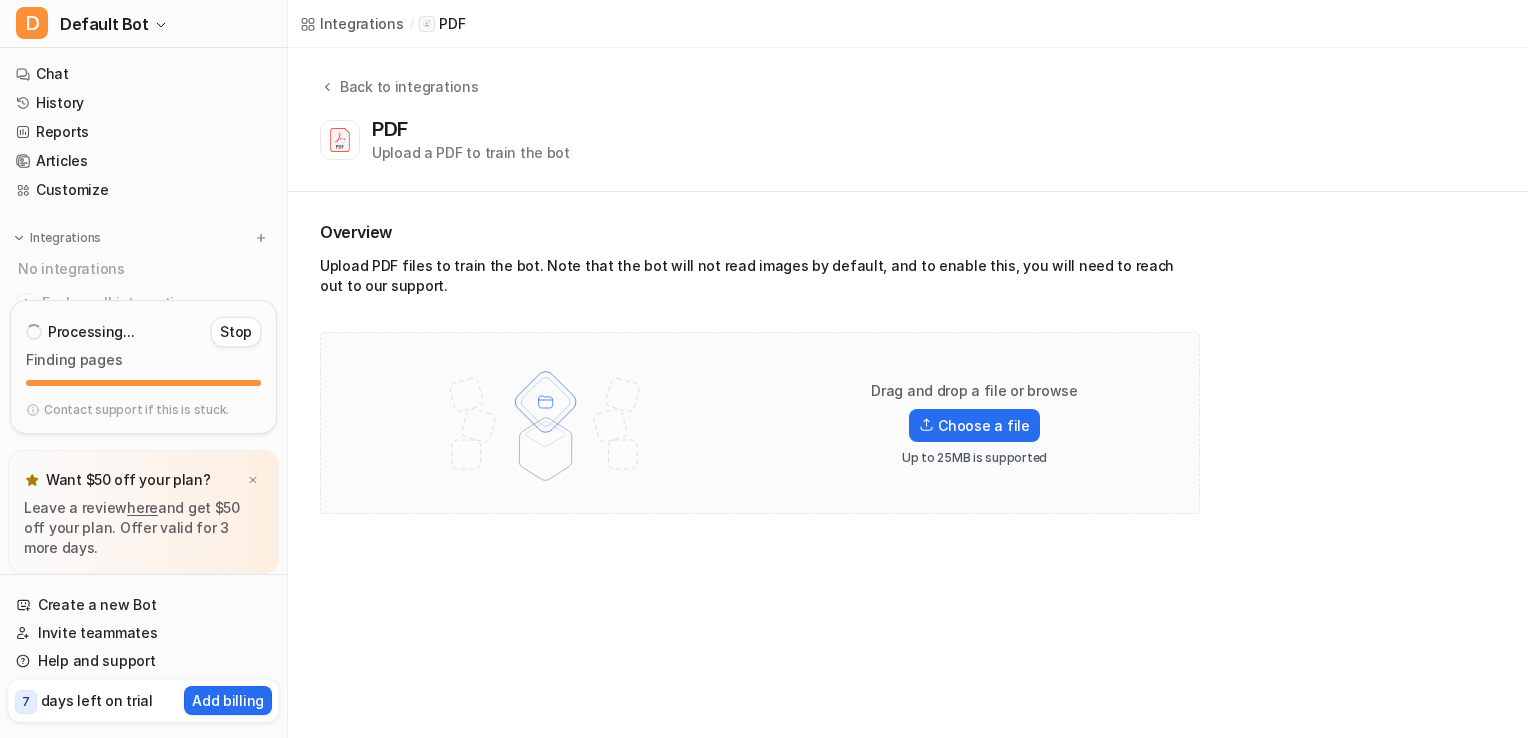 click on "Contact support if this is stuck." at bounding box center (136, 410) 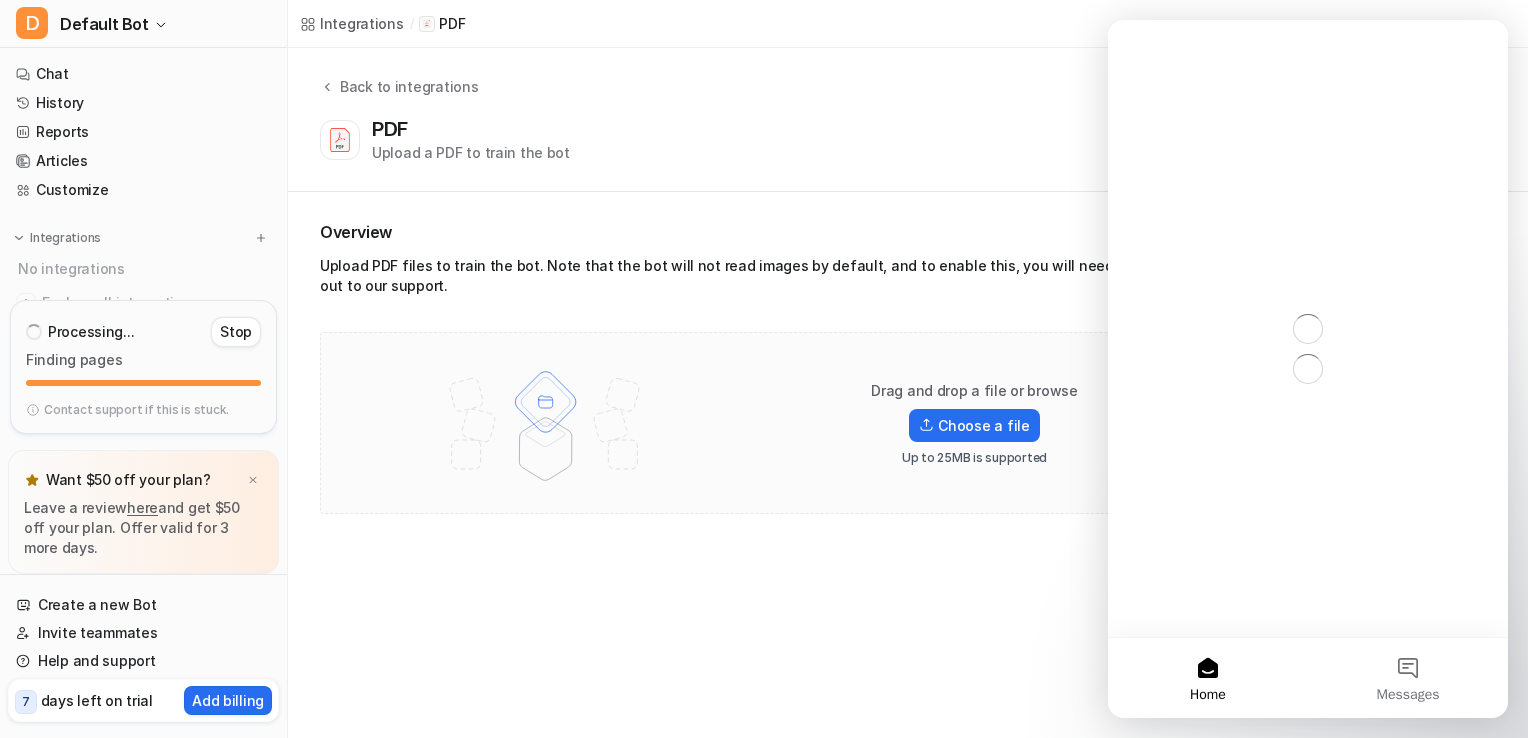 scroll, scrollTop: 0, scrollLeft: 0, axis: both 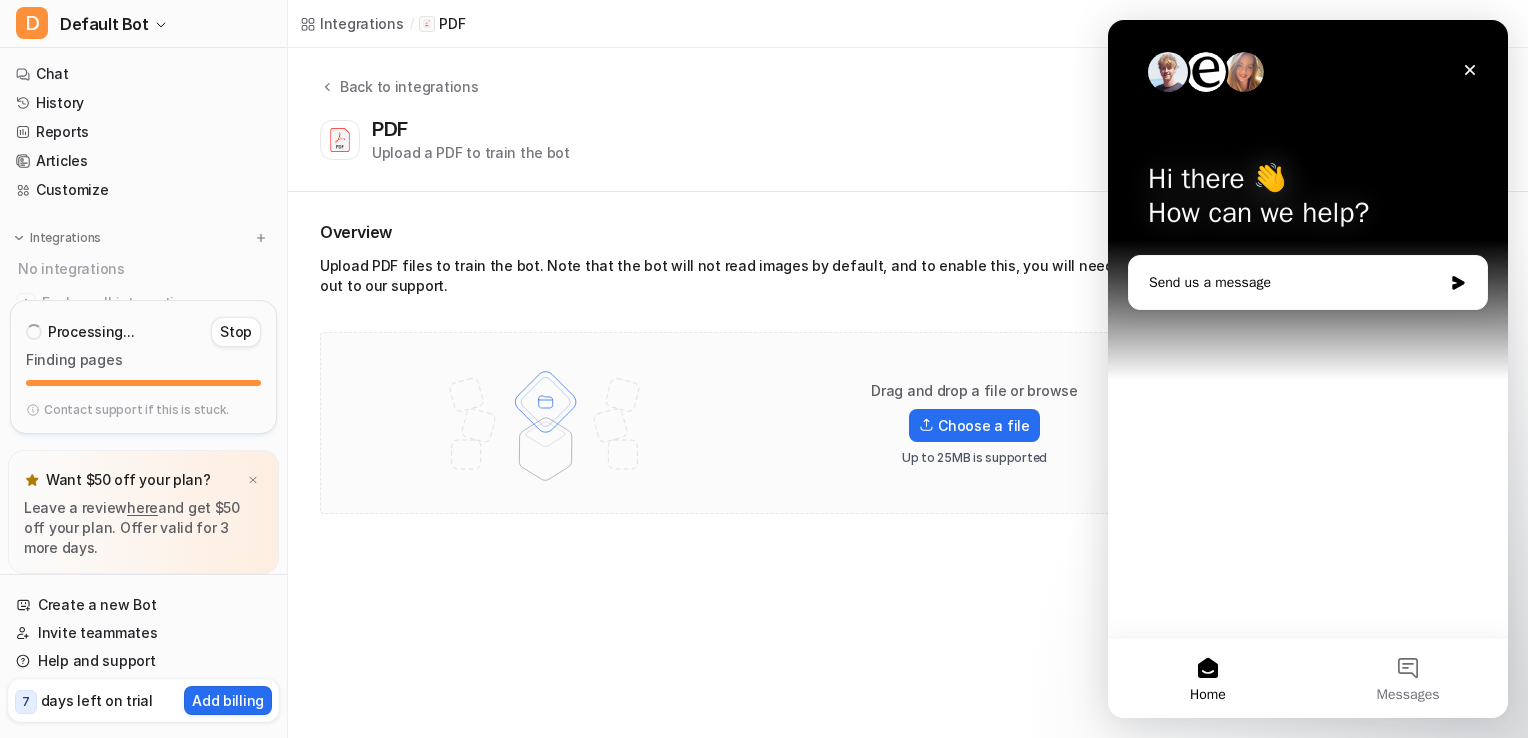 click on "Send us a message" at bounding box center (1308, 282) 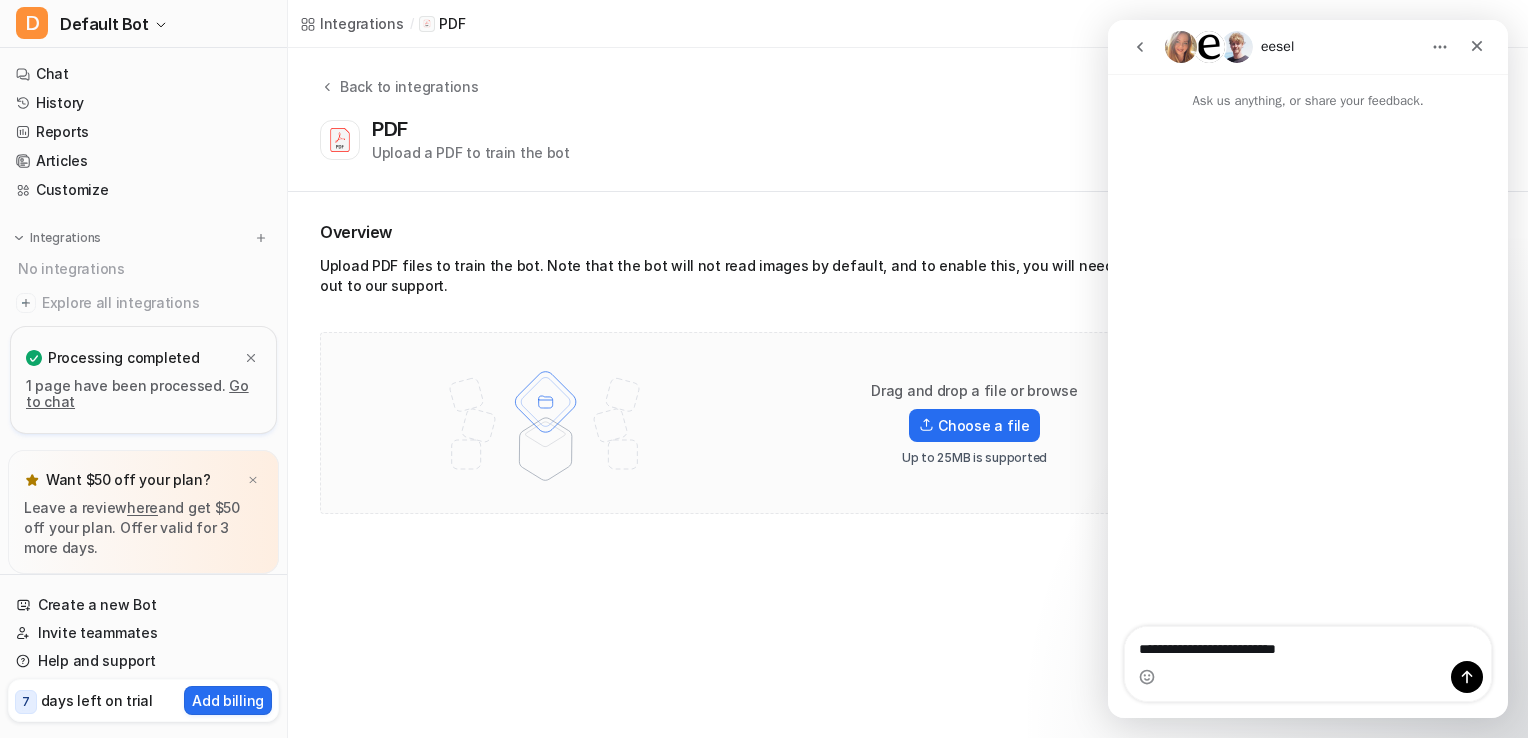 type on "**********" 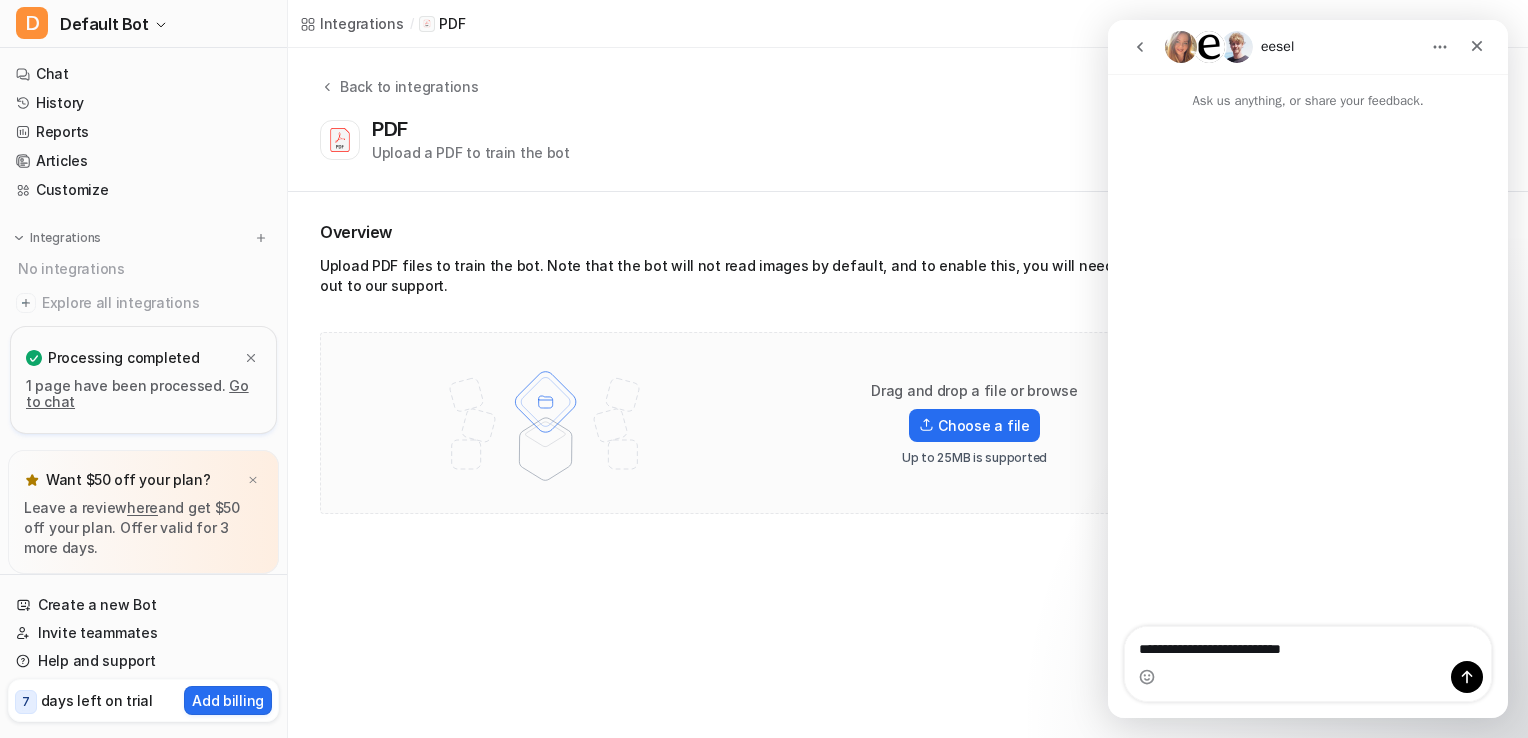 type 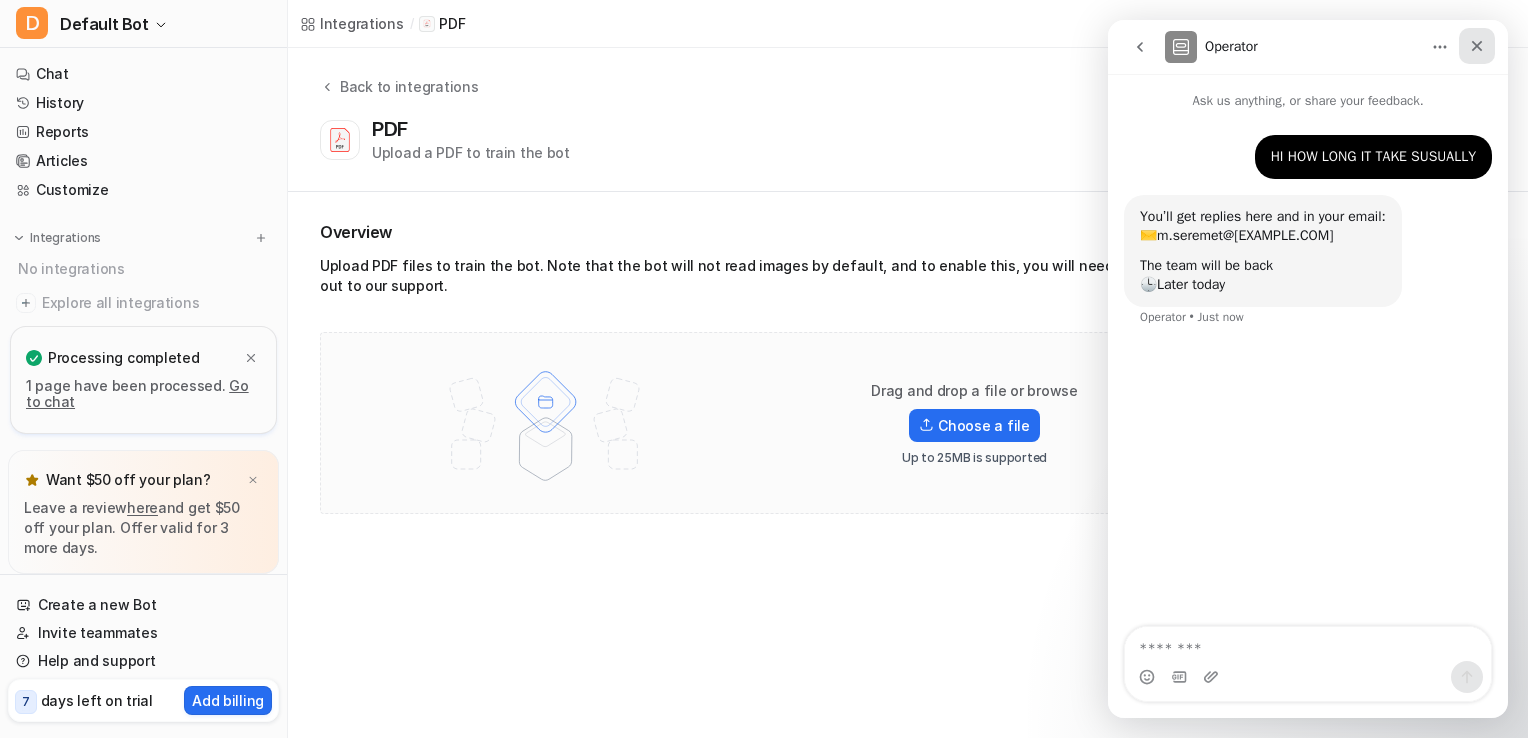 click at bounding box center [1477, 46] 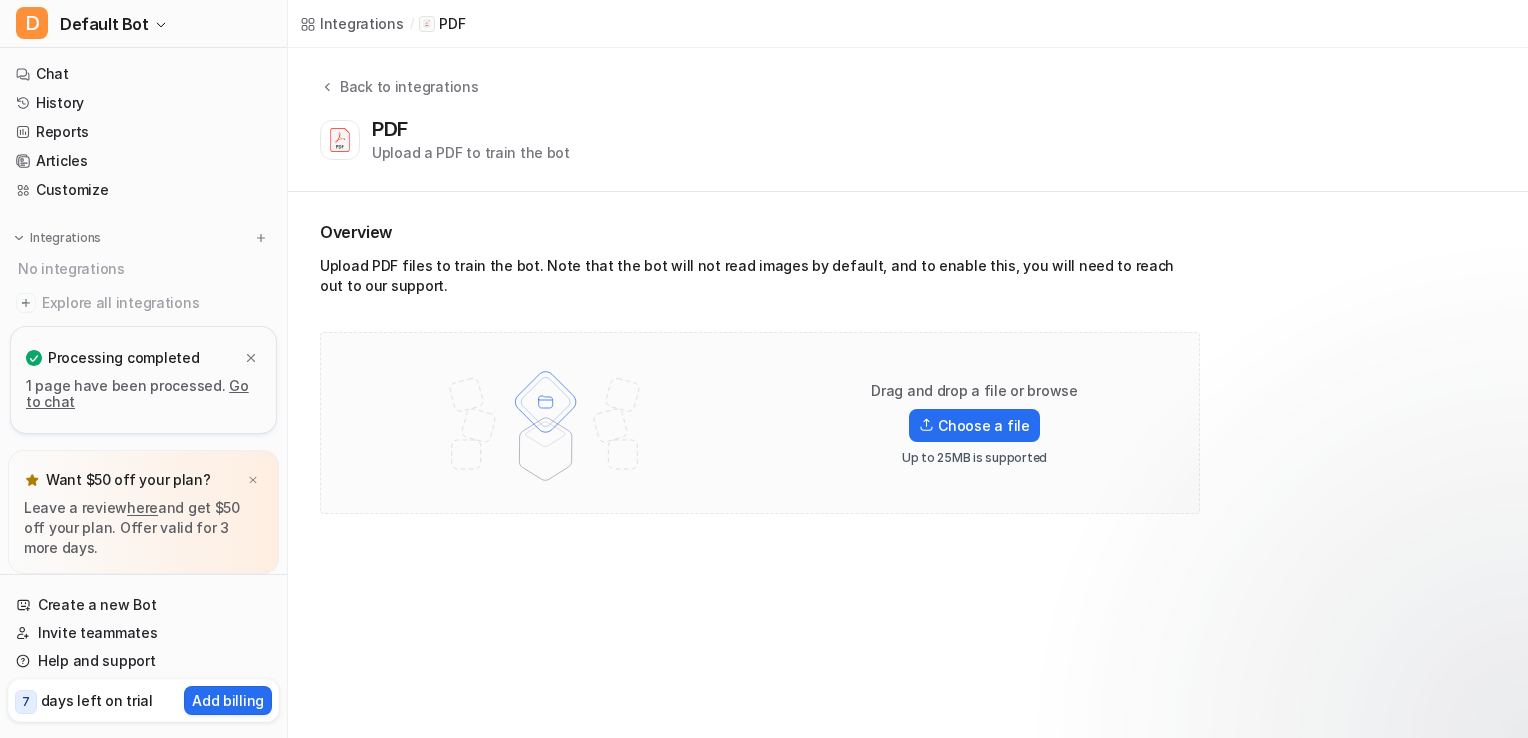 scroll, scrollTop: 0, scrollLeft: 0, axis: both 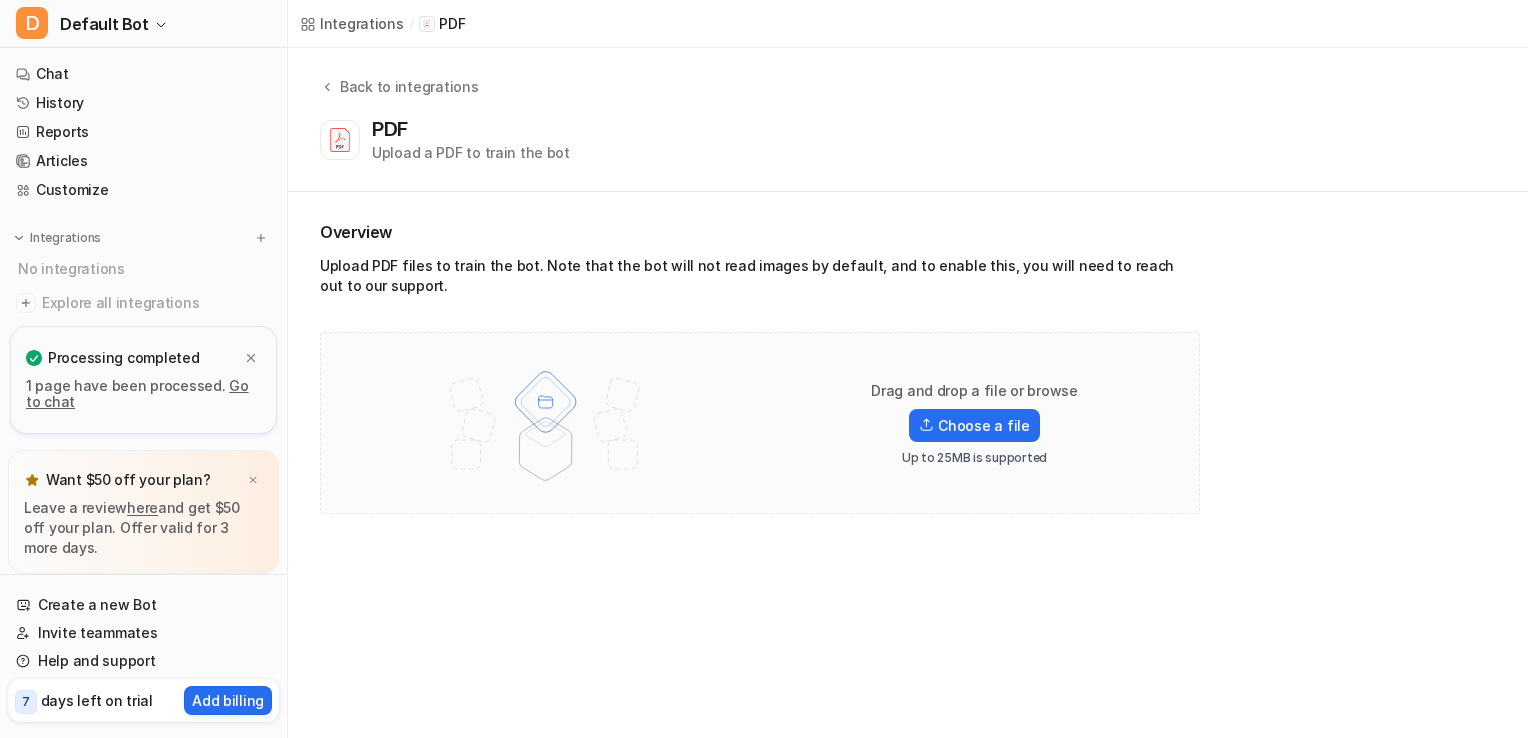 click on "Go to chat" at bounding box center (137, 393) 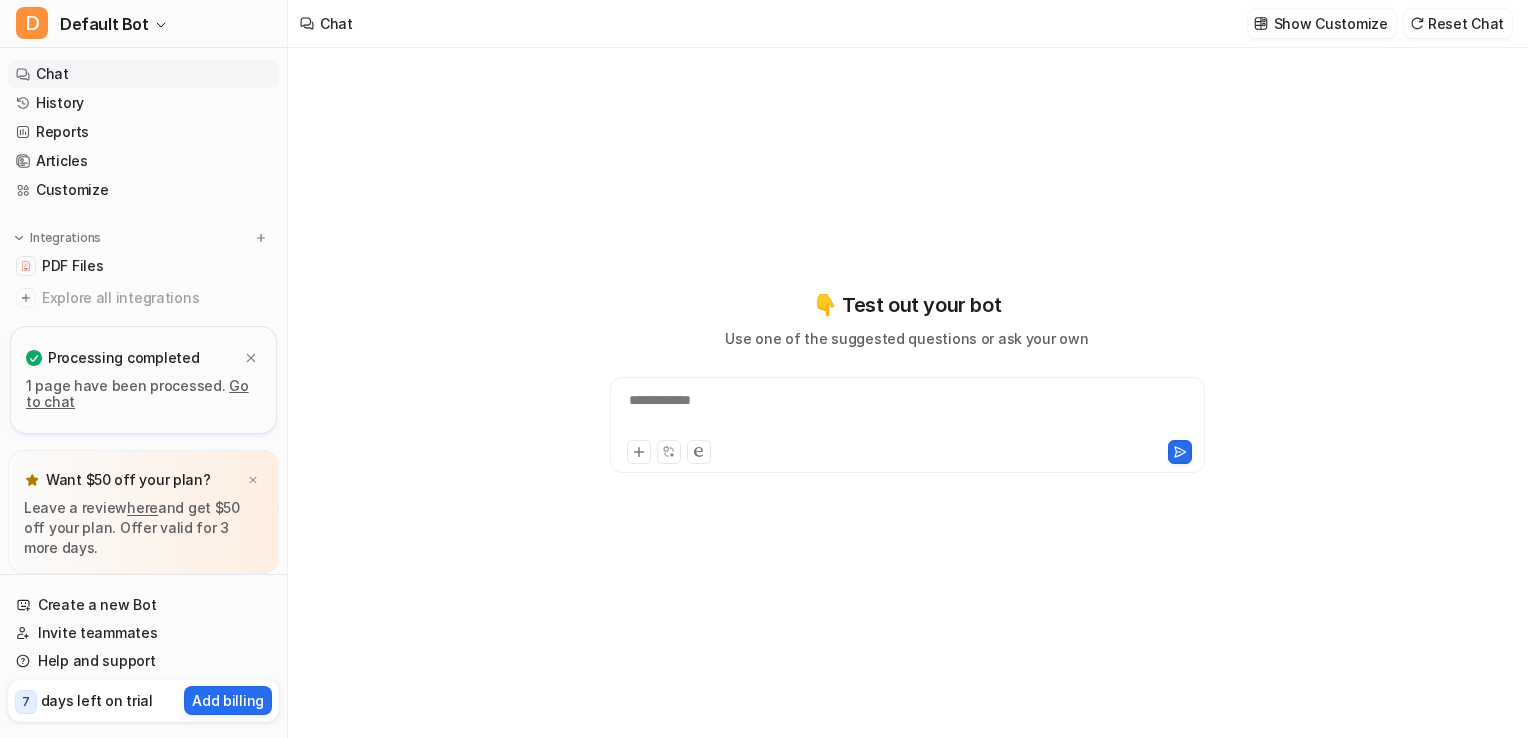 click on "**********" at bounding box center [907, 413] 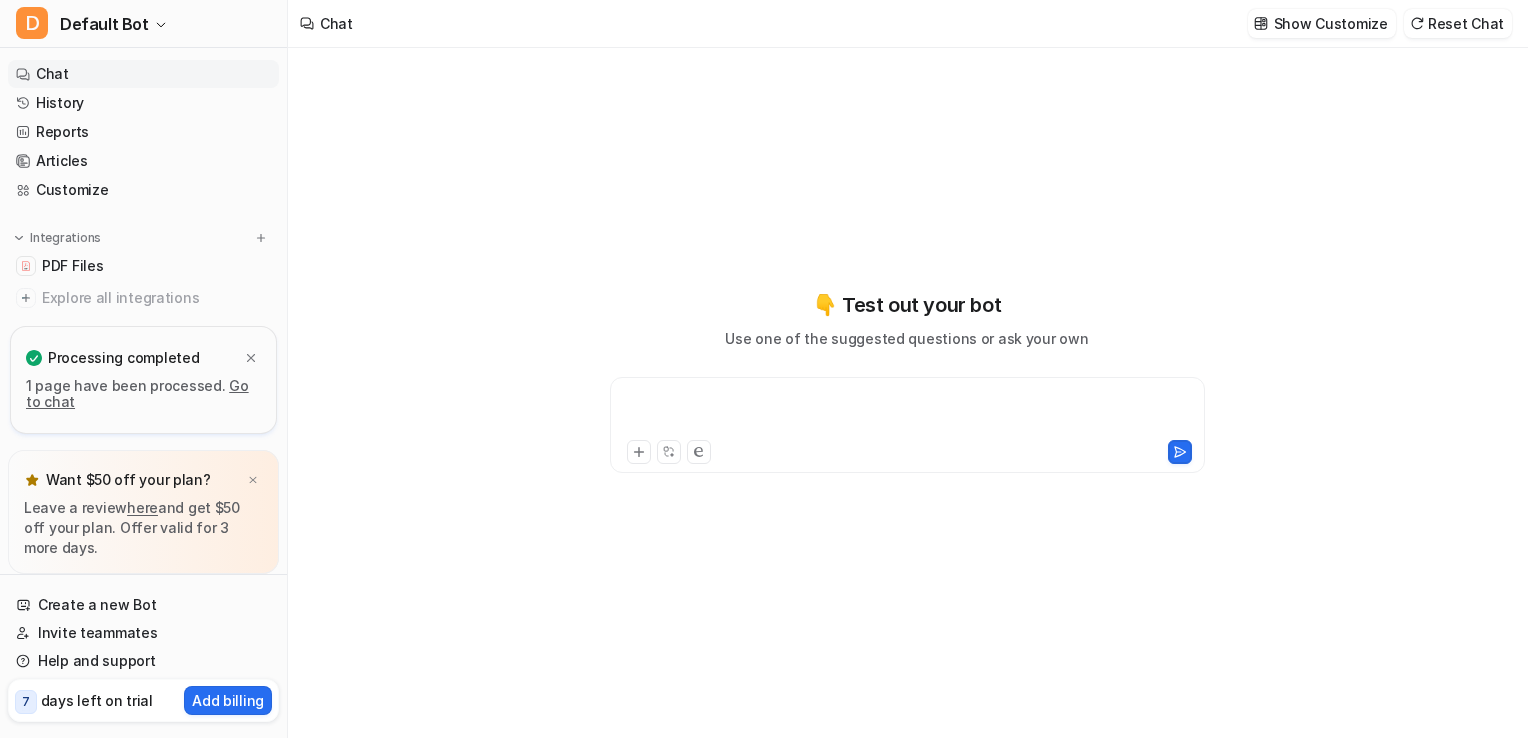 type 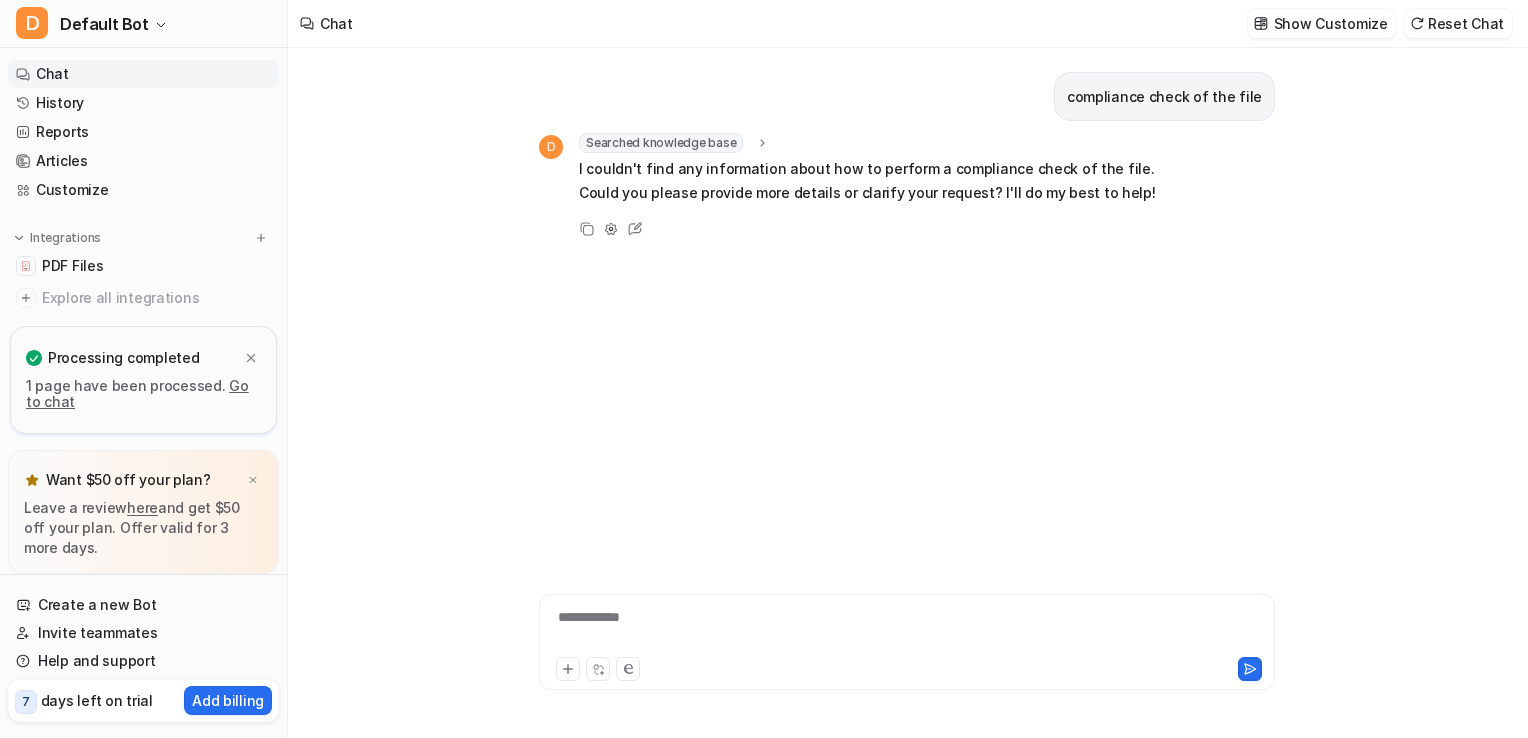 click on "1 page have been processed.   Go to chat" at bounding box center [143, 394] 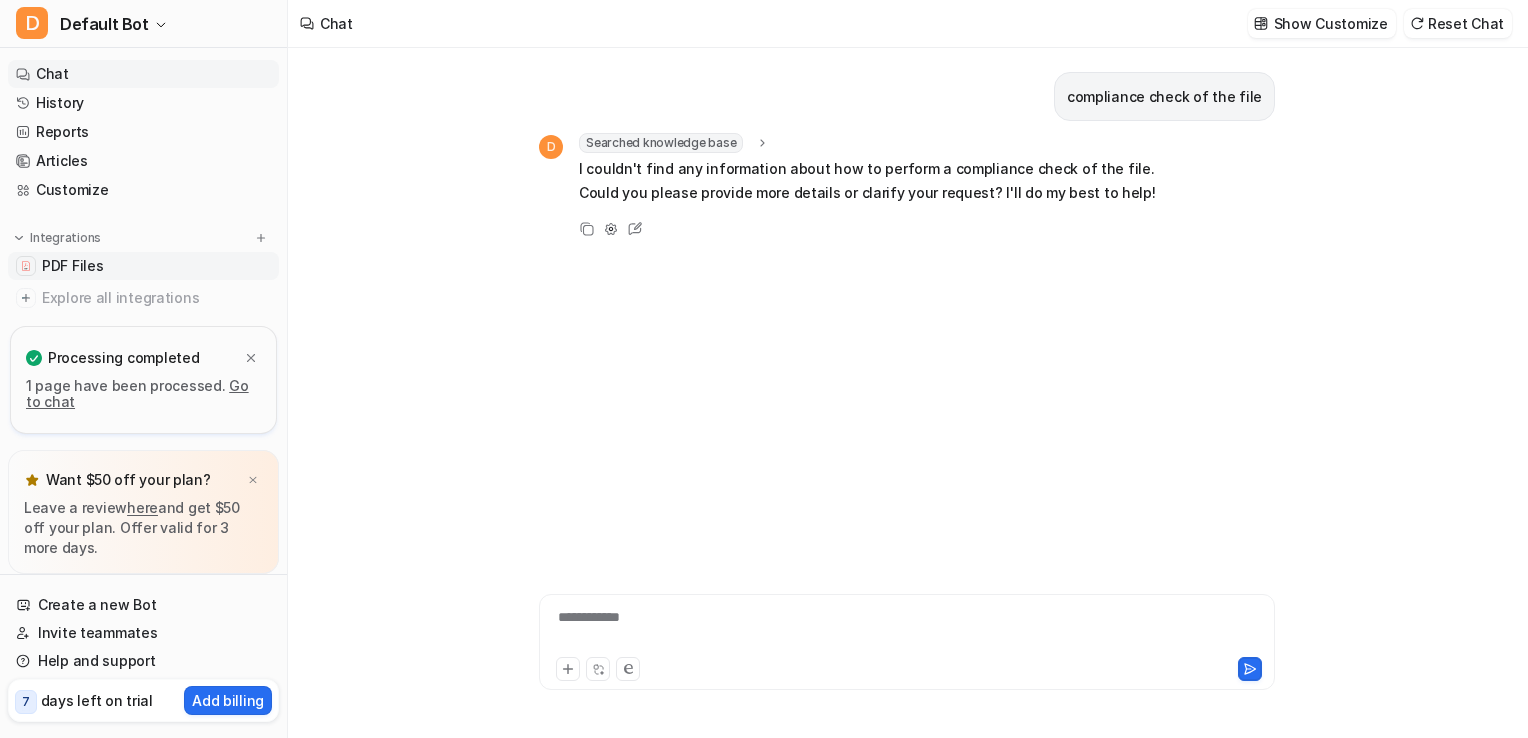 click on "PDF Files" at bounding box center [72, 266] 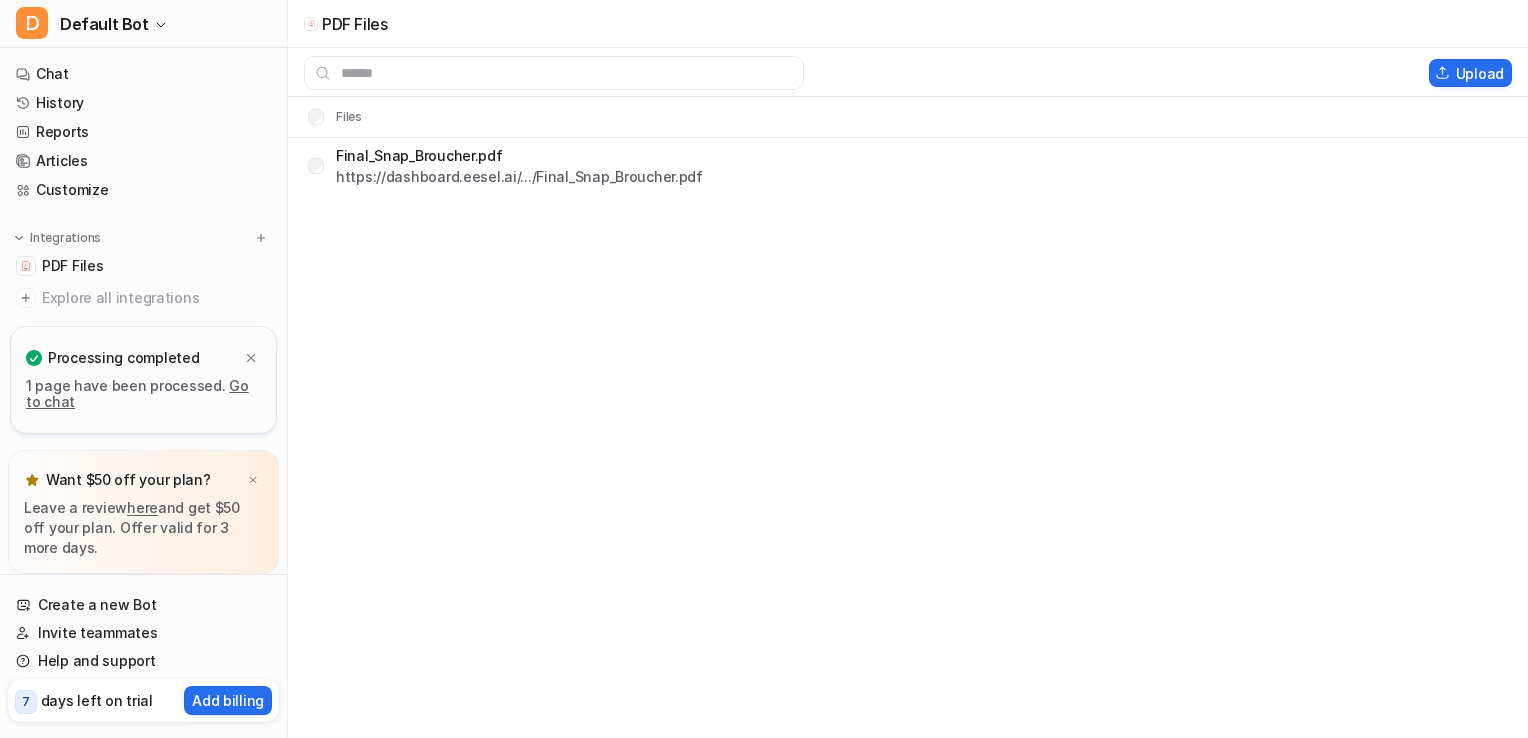 click on "Final_Snap_Broucher.pdf https://dashboard.eesel.ai/.../Final_Snap_Broucher.pdf" at bounding box center (505, 166) 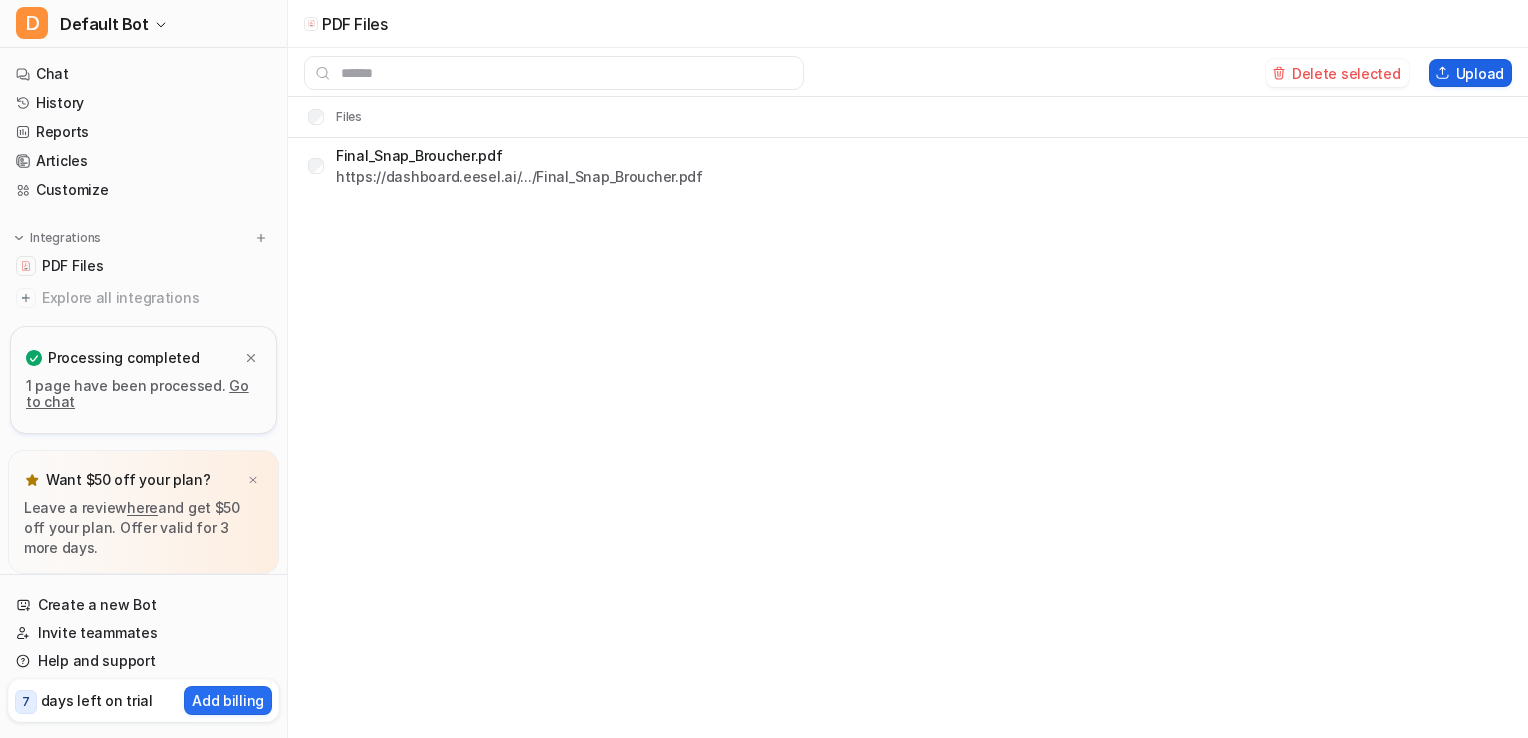 click on "Upload" at bounding box center [1470, 73] 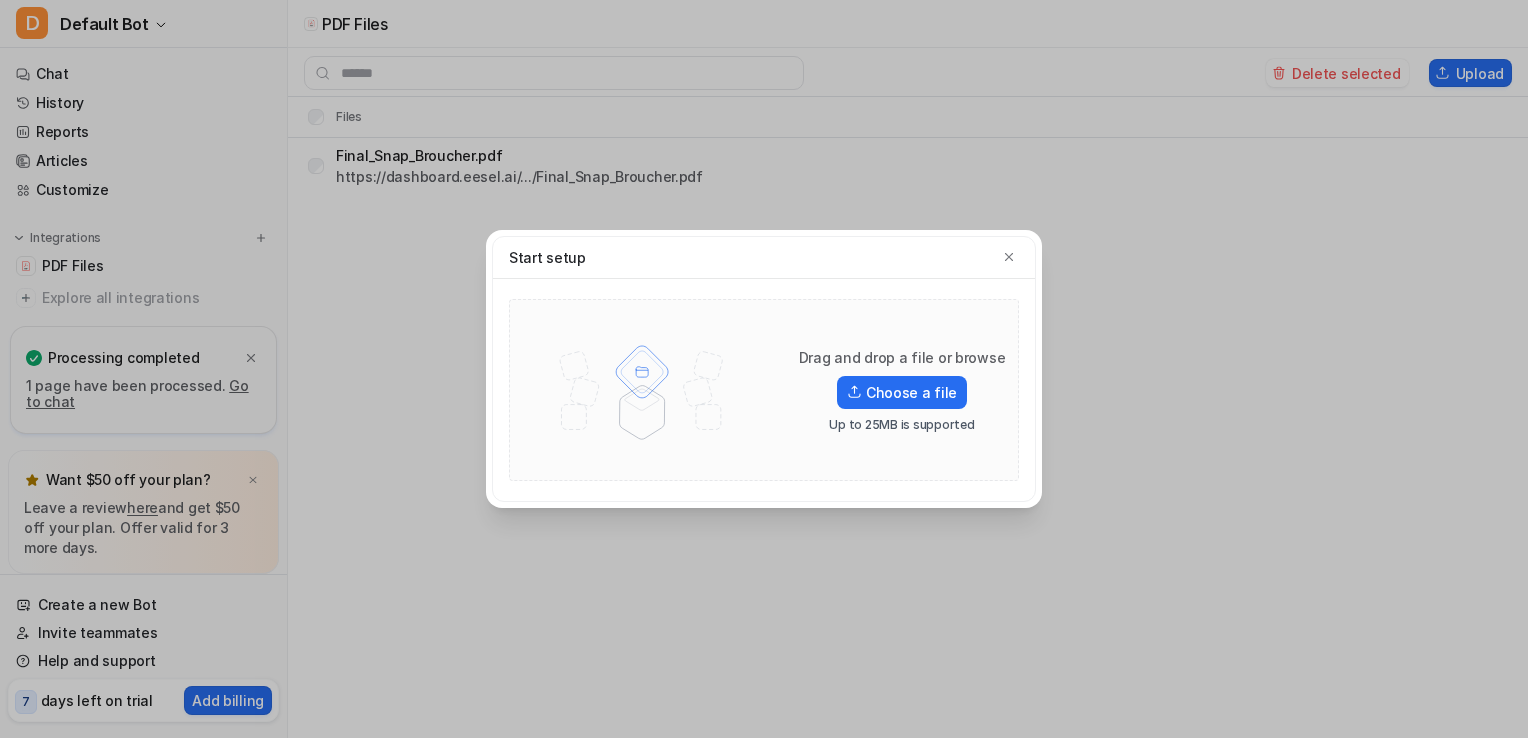 click on "Start setup Drag and drop a file or browse Choose a file Up to 25MB is supported" at bounding box center (764, 369) 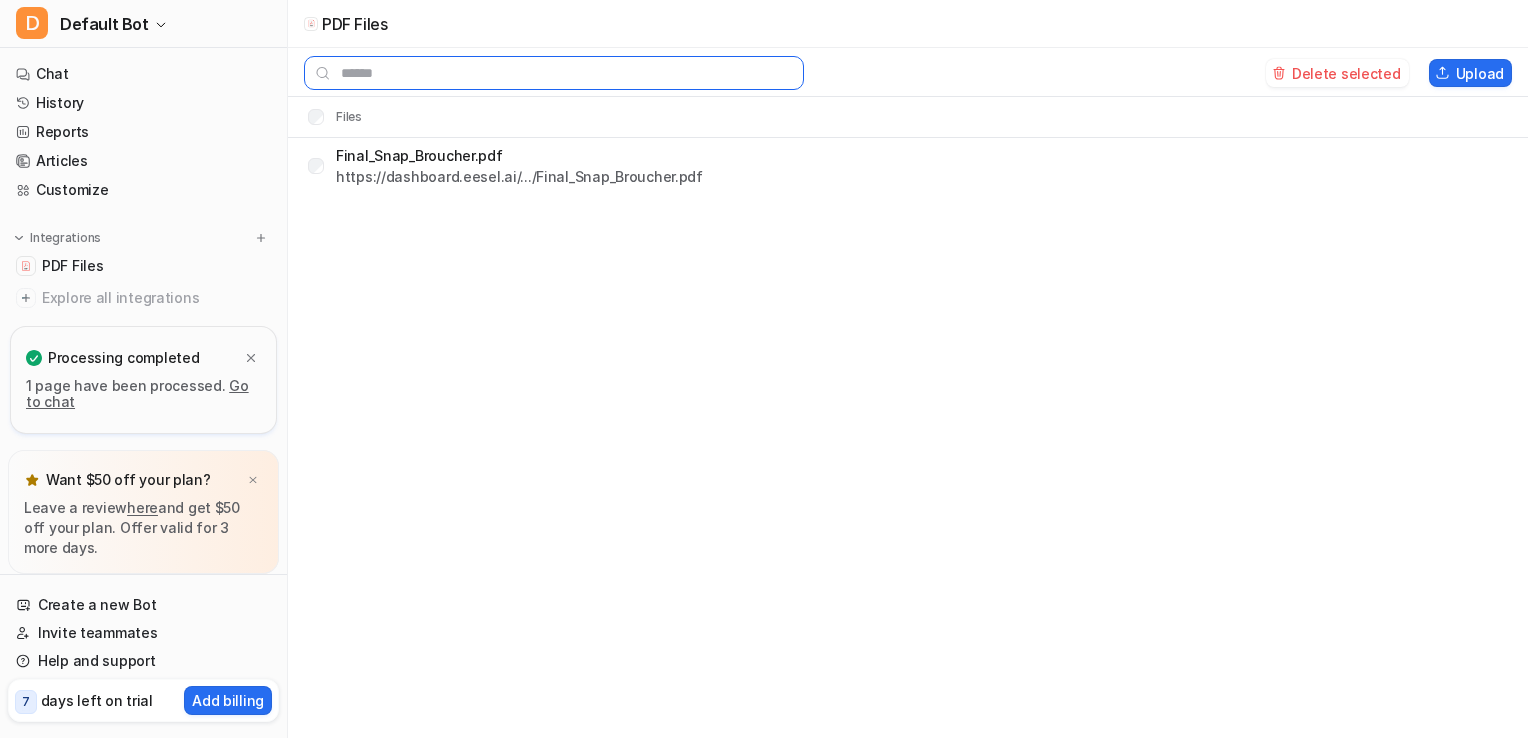 click at bounding box center (554, 73) 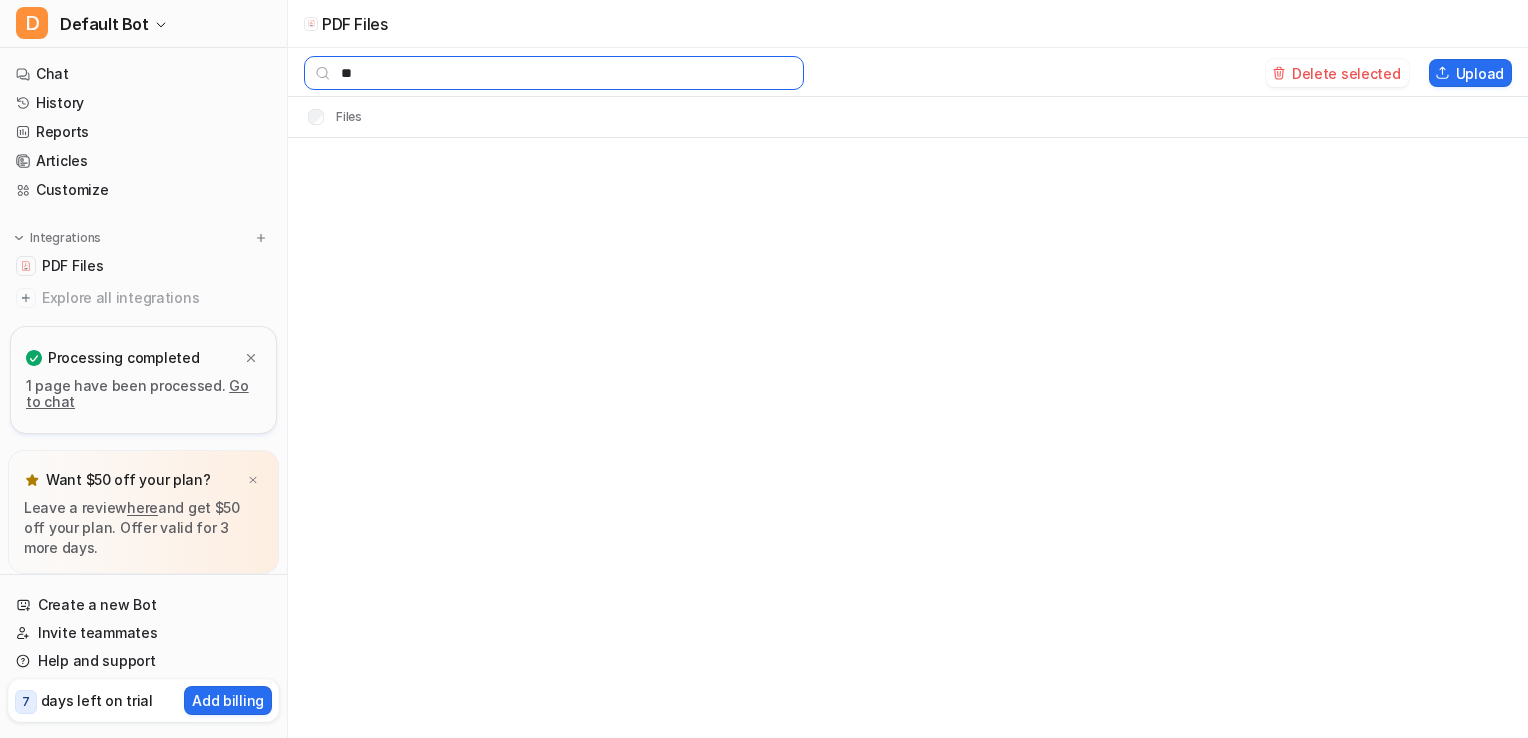 type on "*" 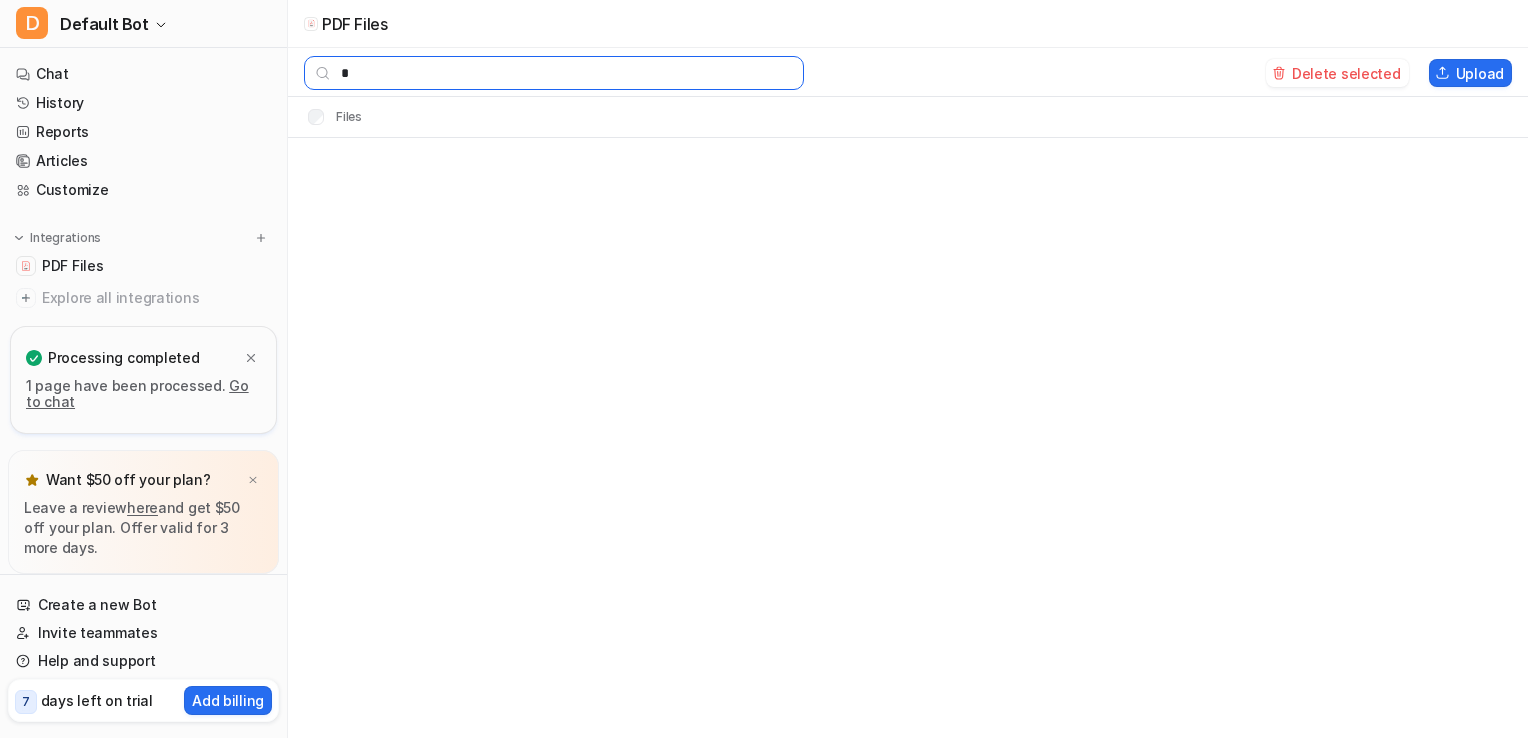 type 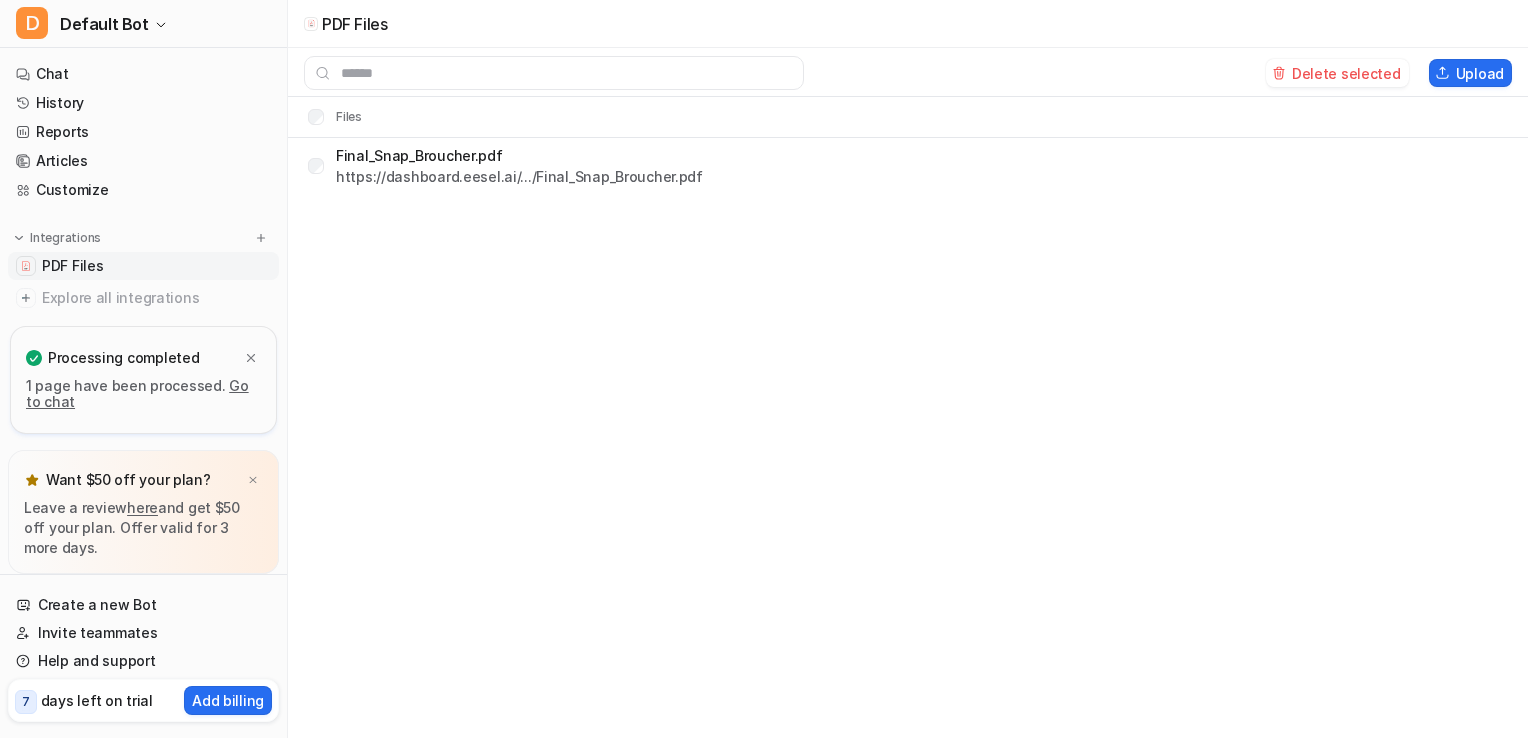 click on "PDF Files" at bounding box center (143, 266) 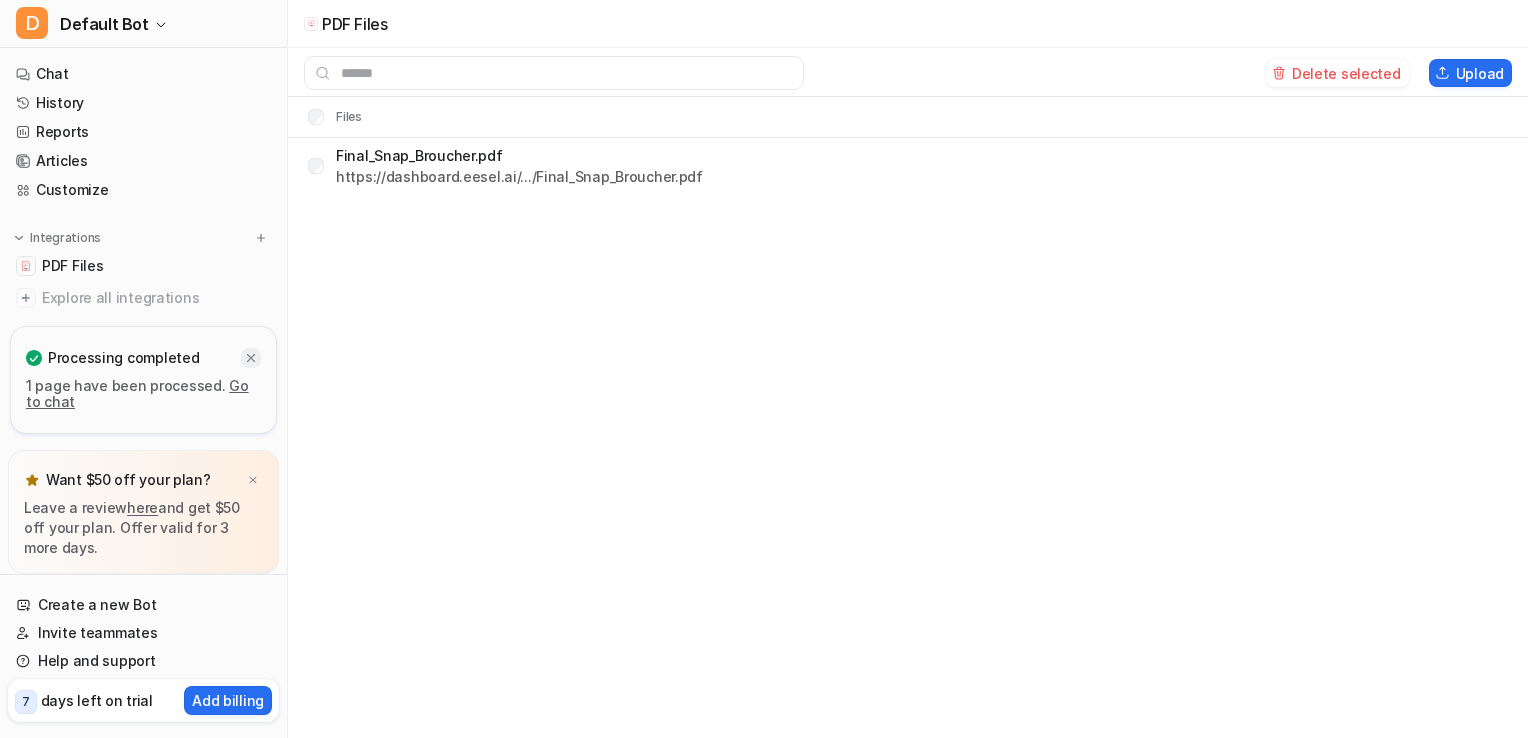 click 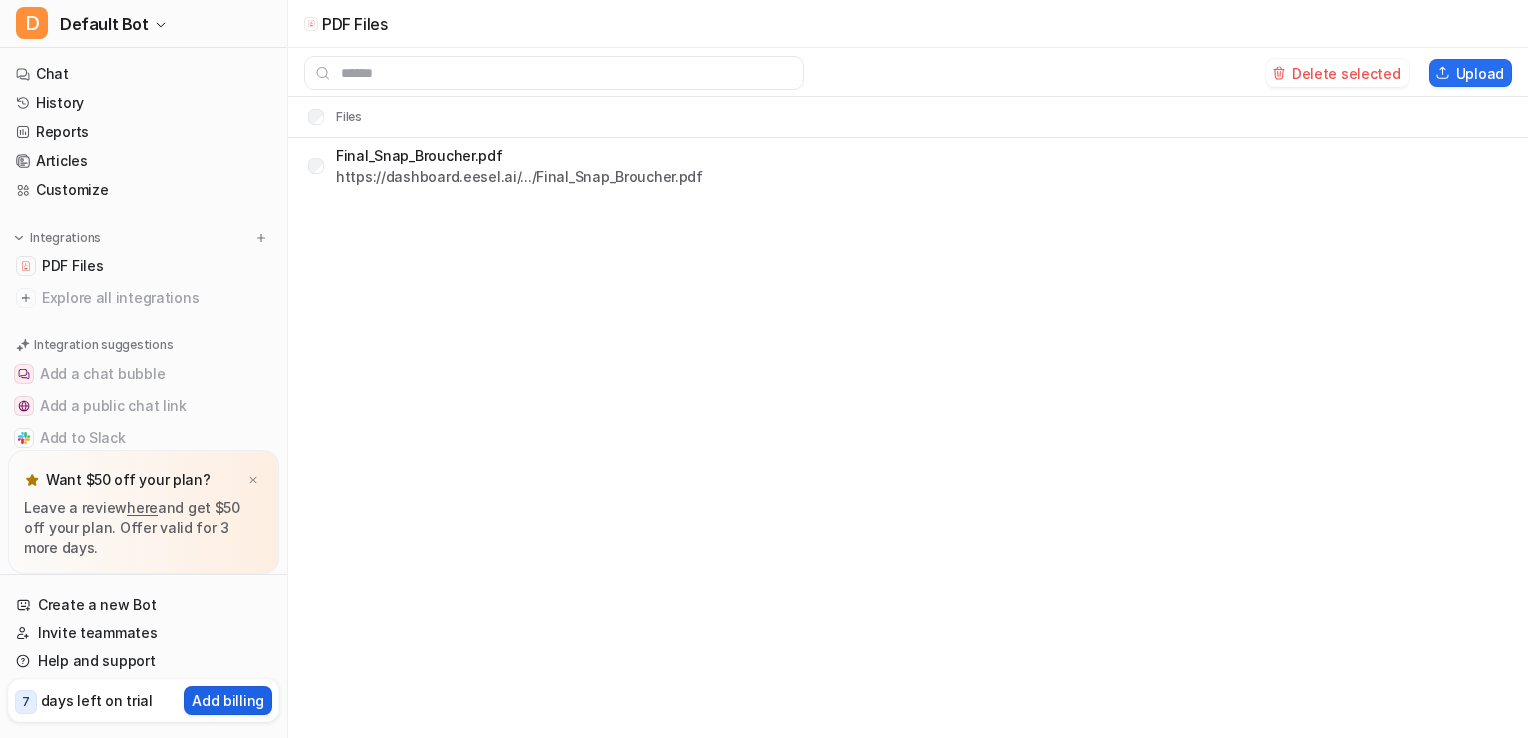click on "Add billing" at bounding box center [228, 700] 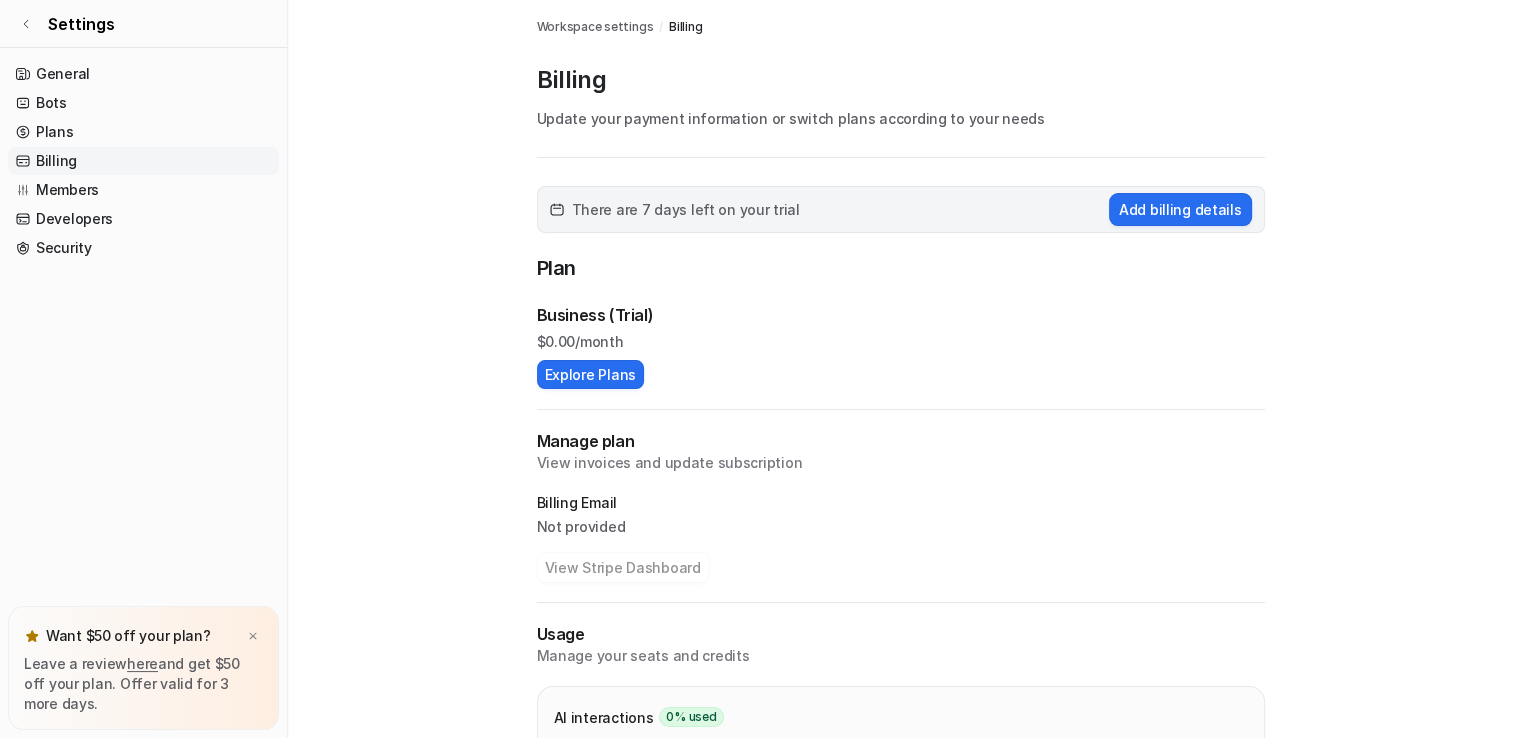 scroll, scrollTop: 0, scrollLeft: 0, axis: both 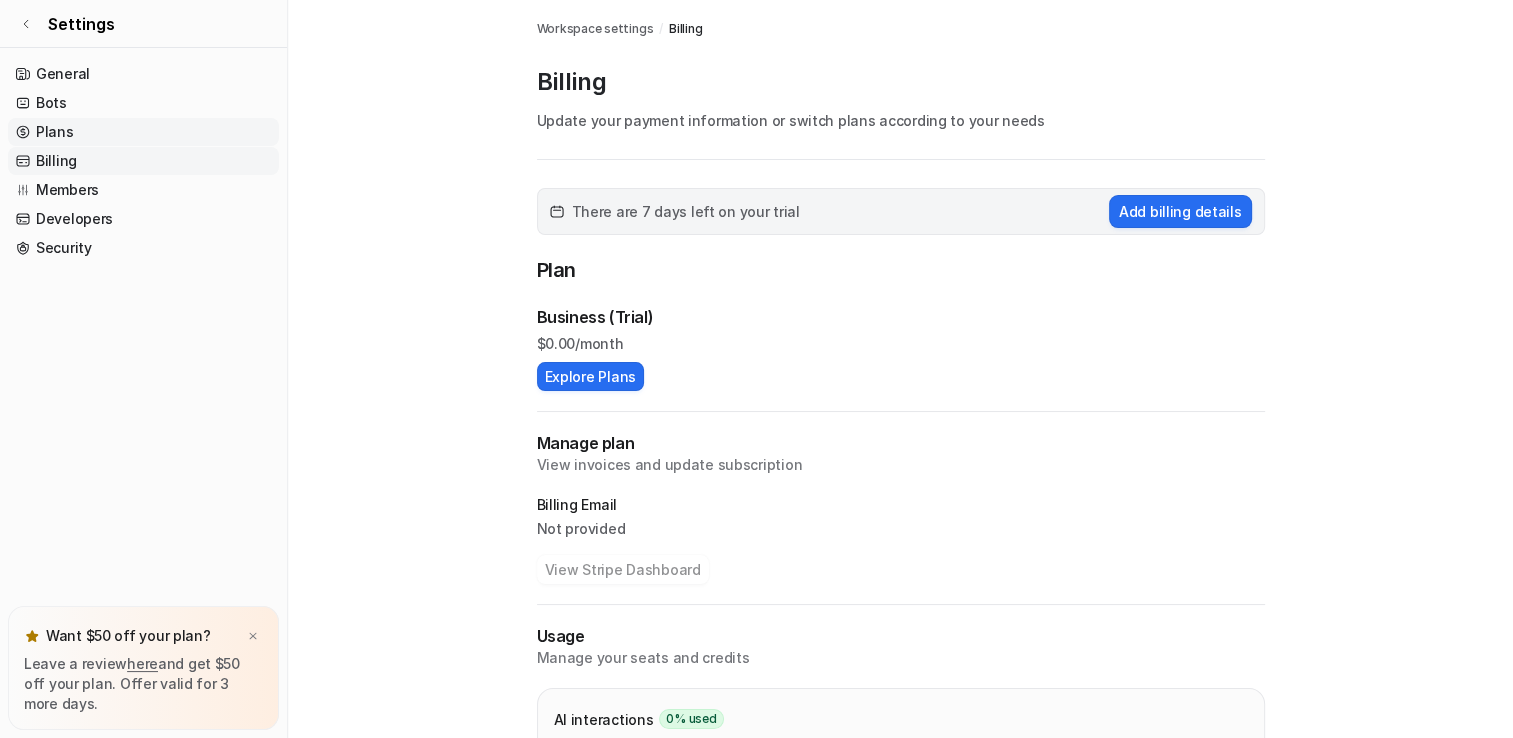 click on "Plans" at bounding box center (143, 132) 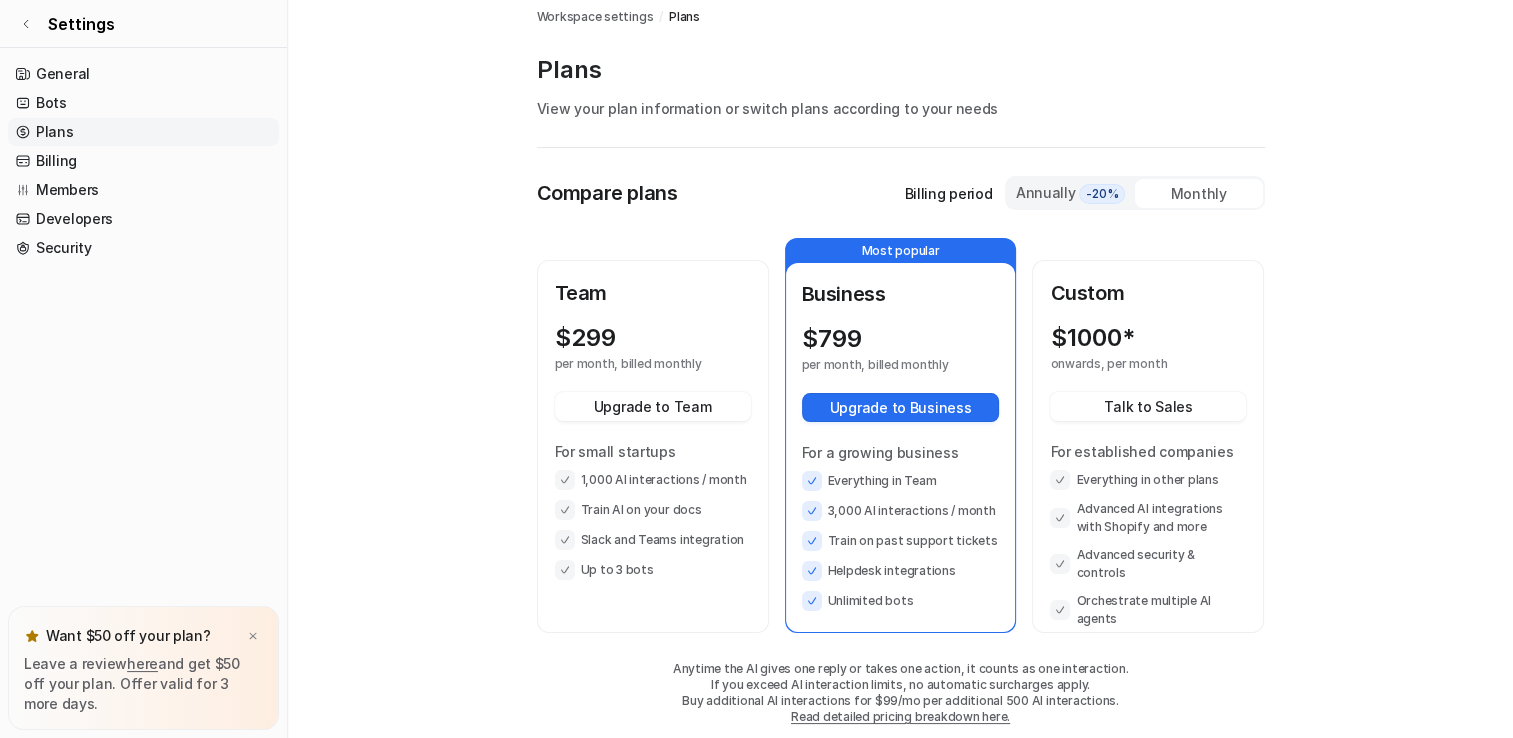scroll, scrollTop: 0, scrollLeft: 0, axis: both 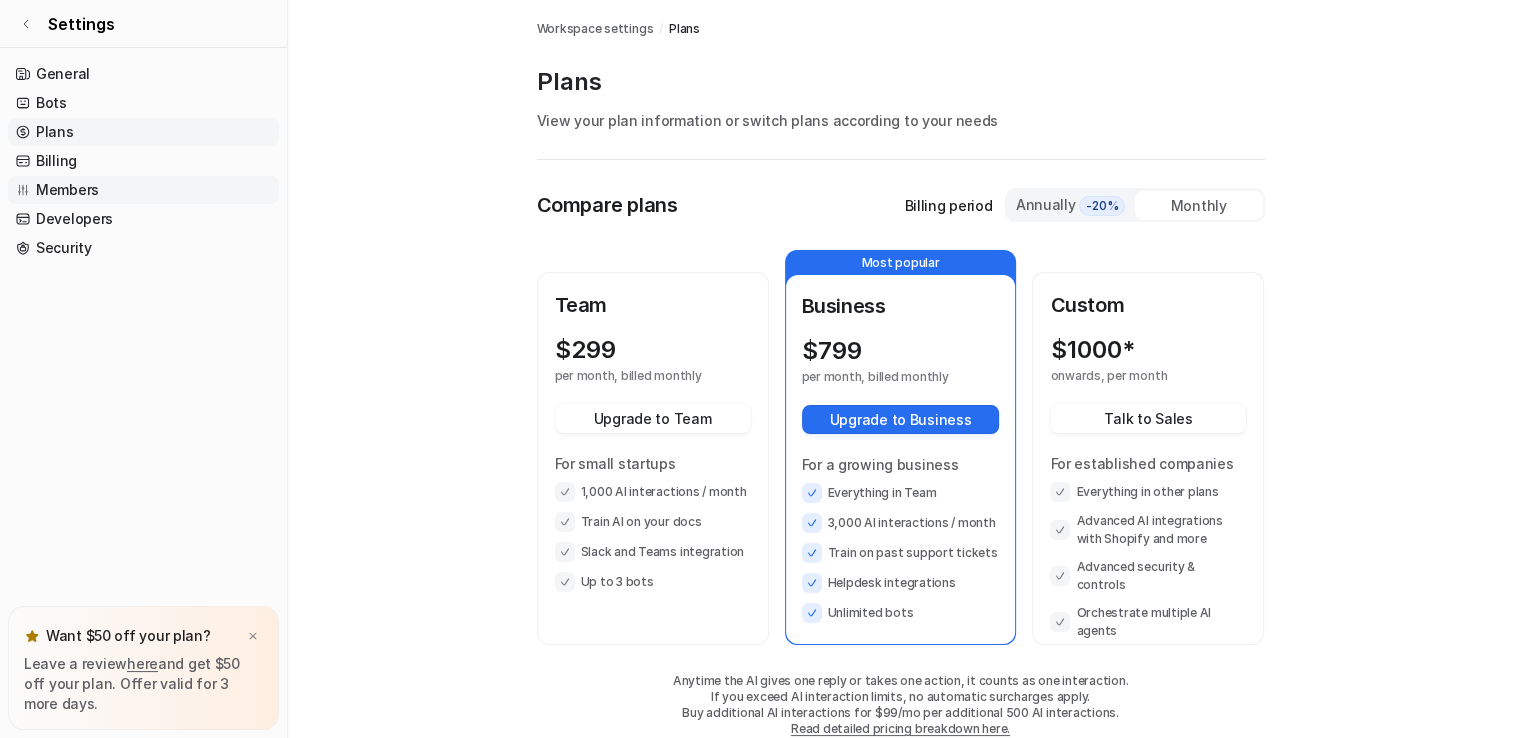 click on "Members" at bounding box center [143, 190] 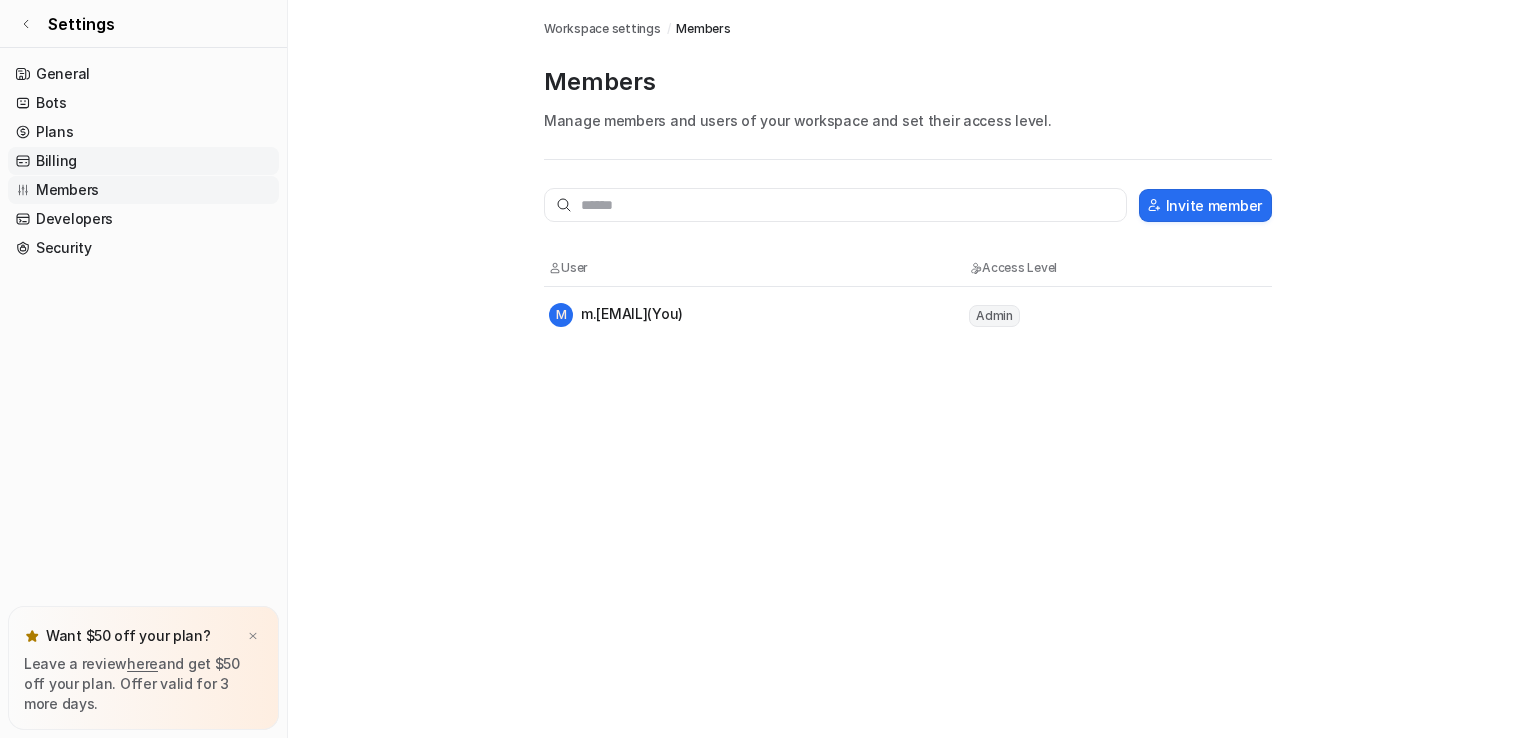 click on "Billing" at bounding box center (143, 161) 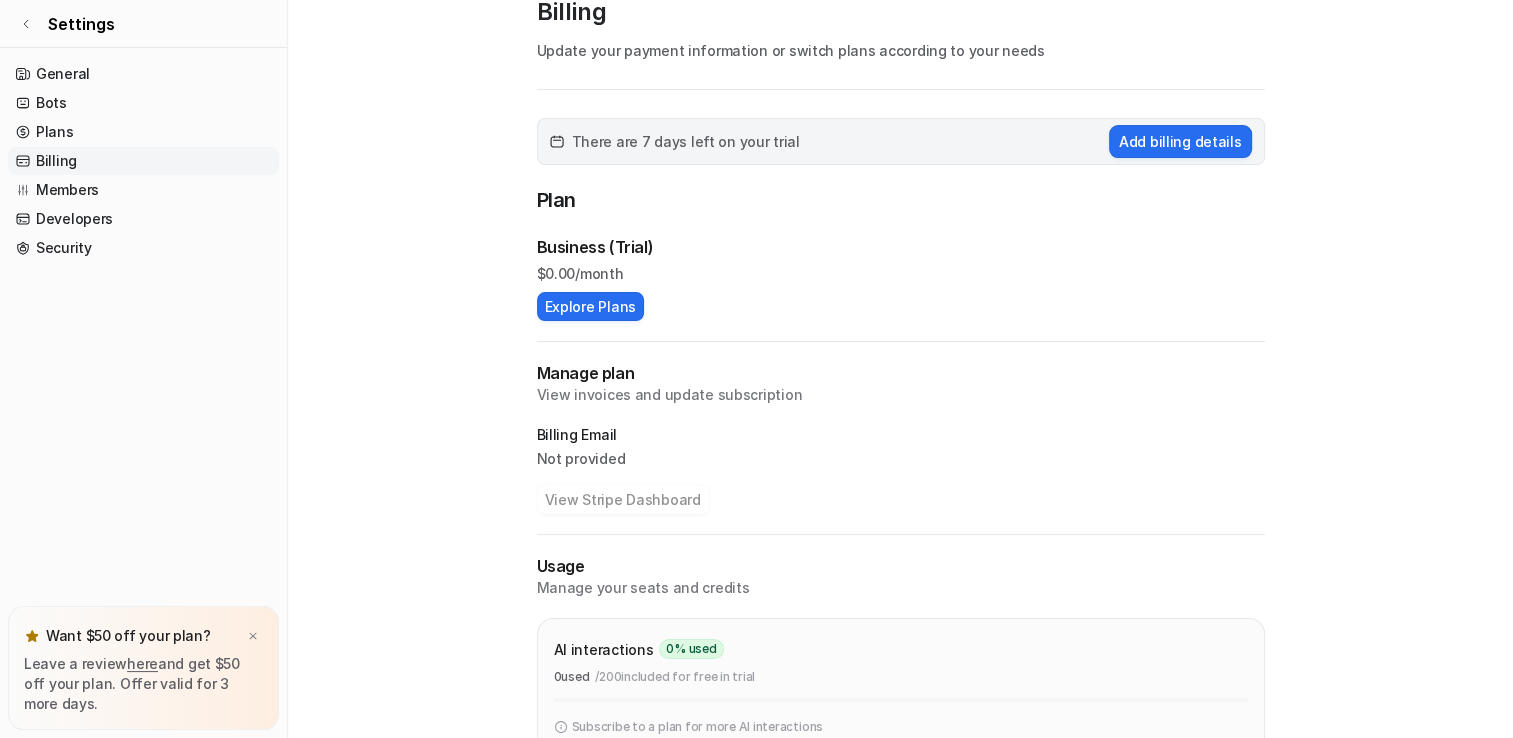 scroll, scrollTop: 0, scrollLeft: 0, axis: both 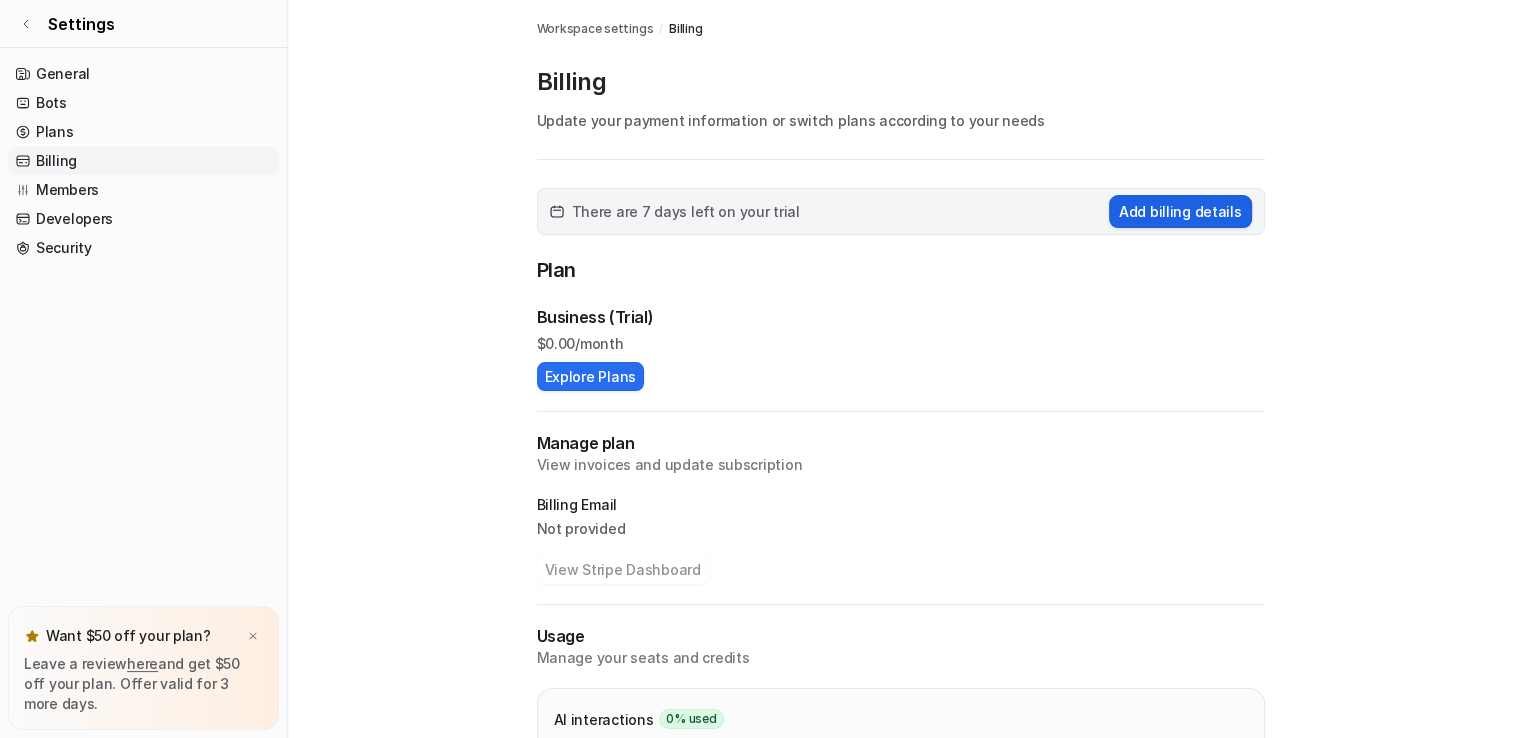click on "Add billing details" at bounding box center [1180, 211] 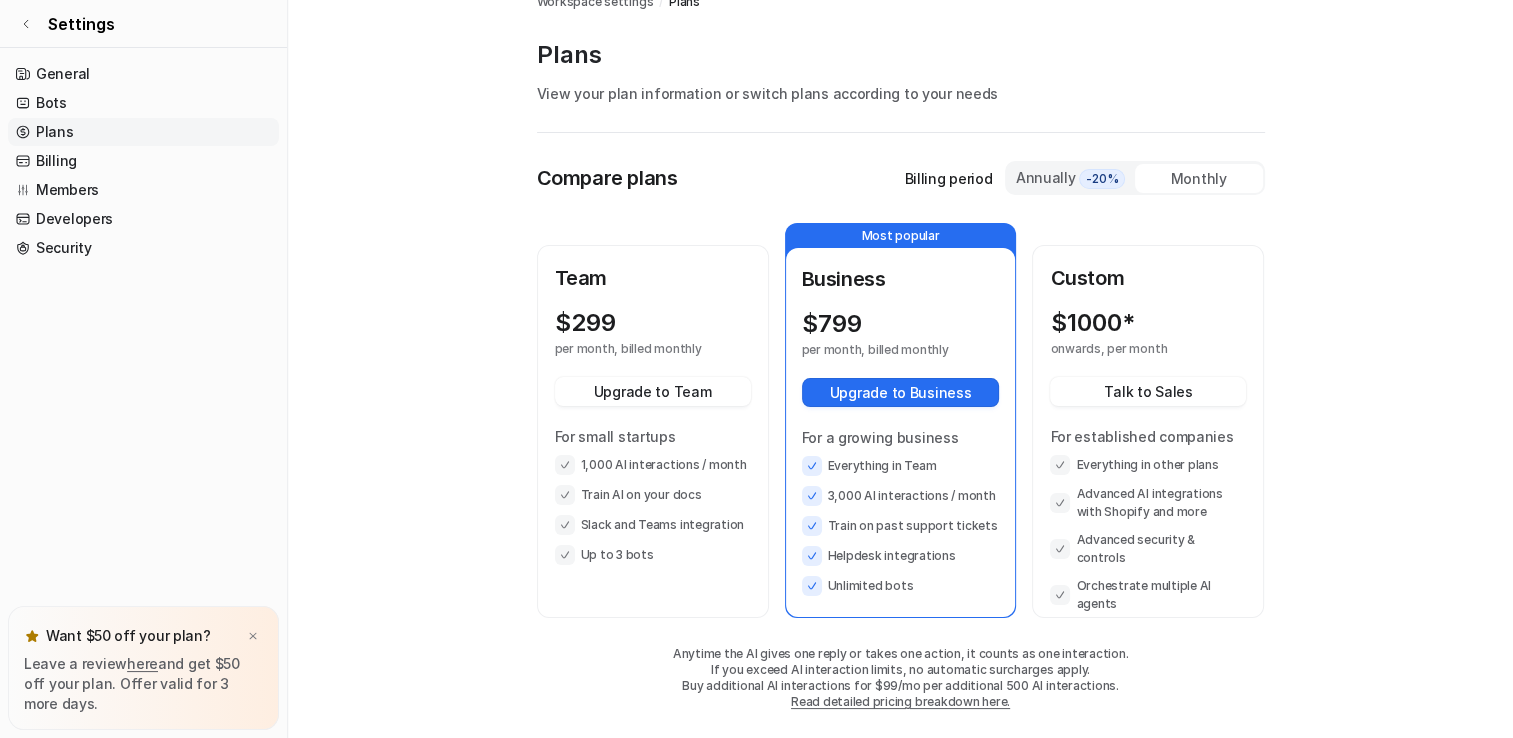 scroll, scrollTop: 37, scrollLeft: 0, axis: vertical 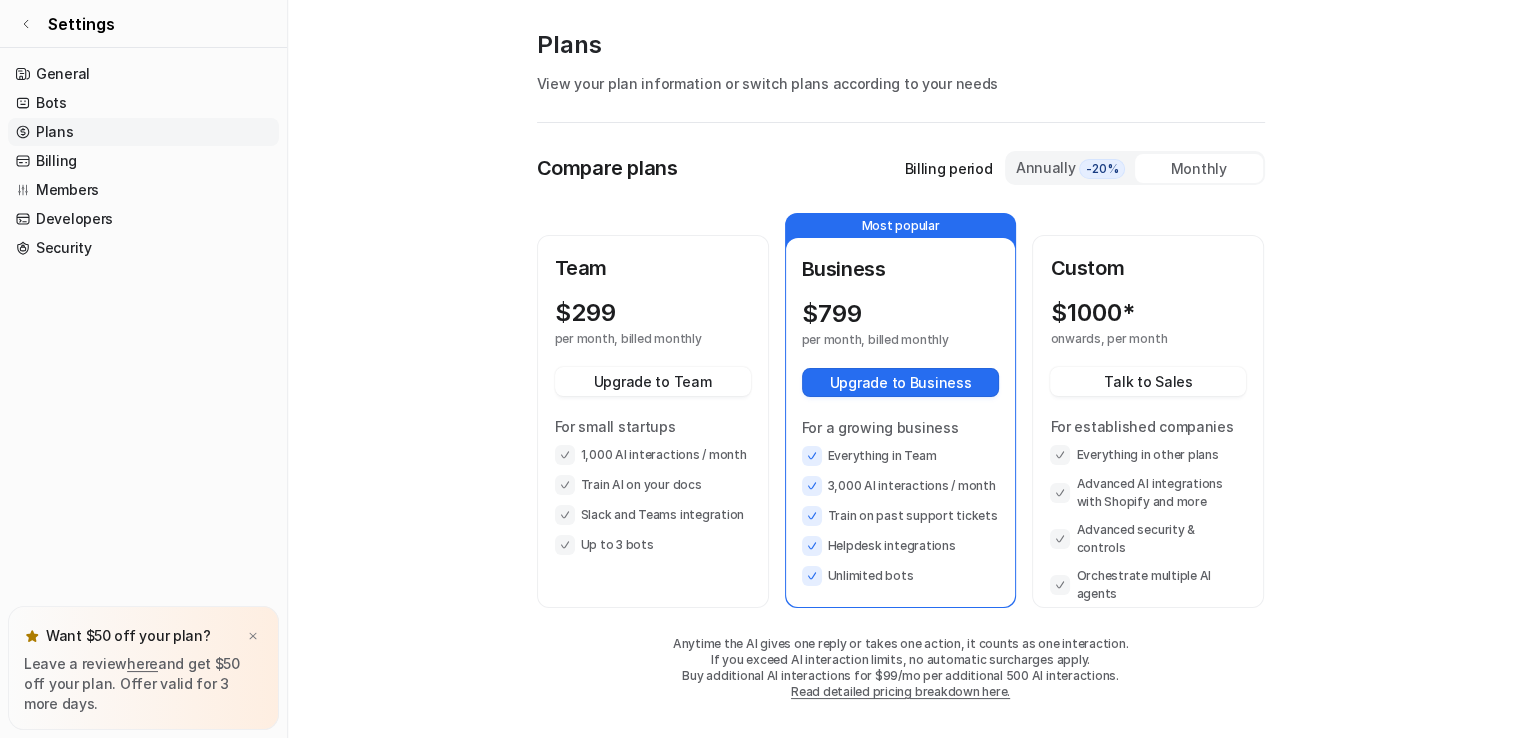 click on "Billing period Annually   -20% Monthly" at bounding box center (1084, 168) 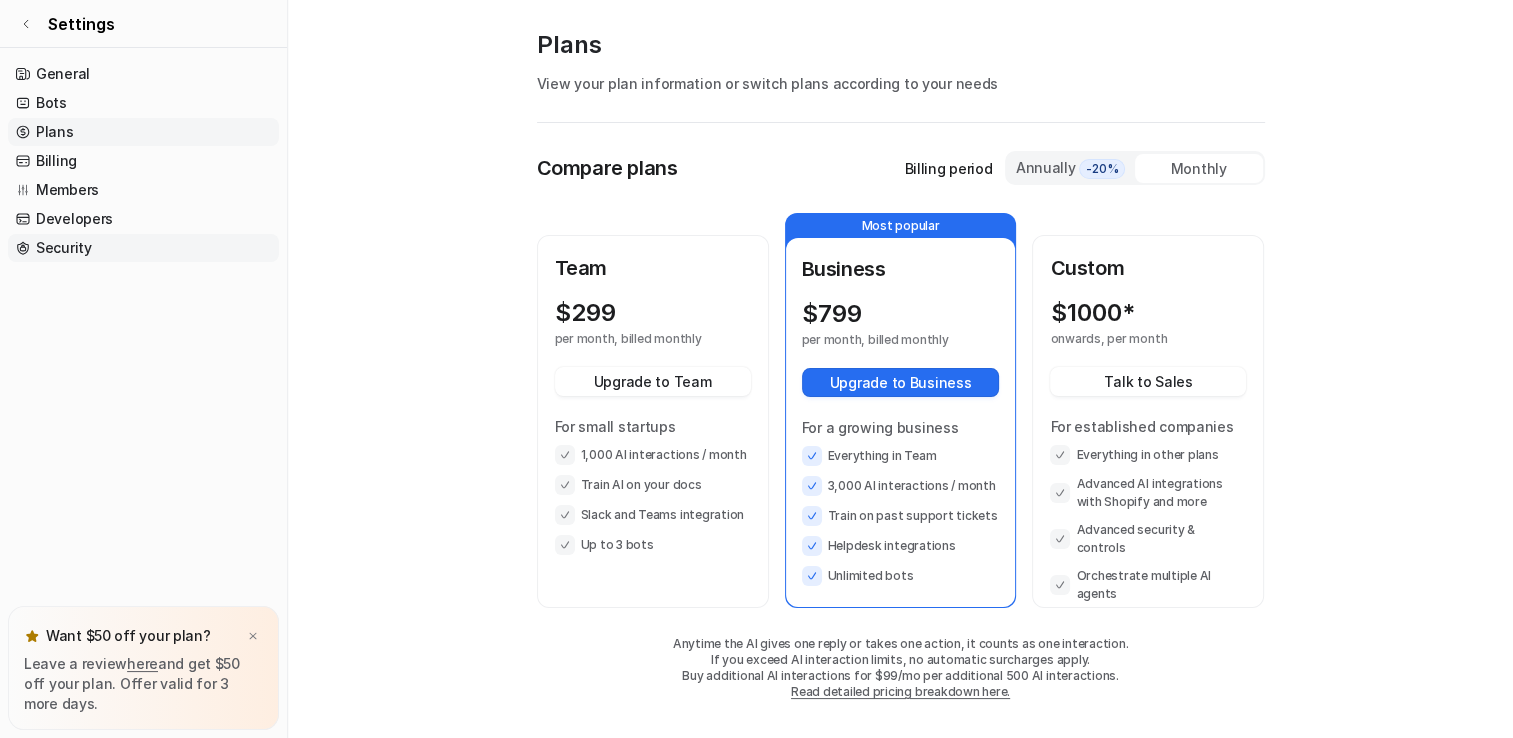 click on "Security" at bounding box center (143, 248) 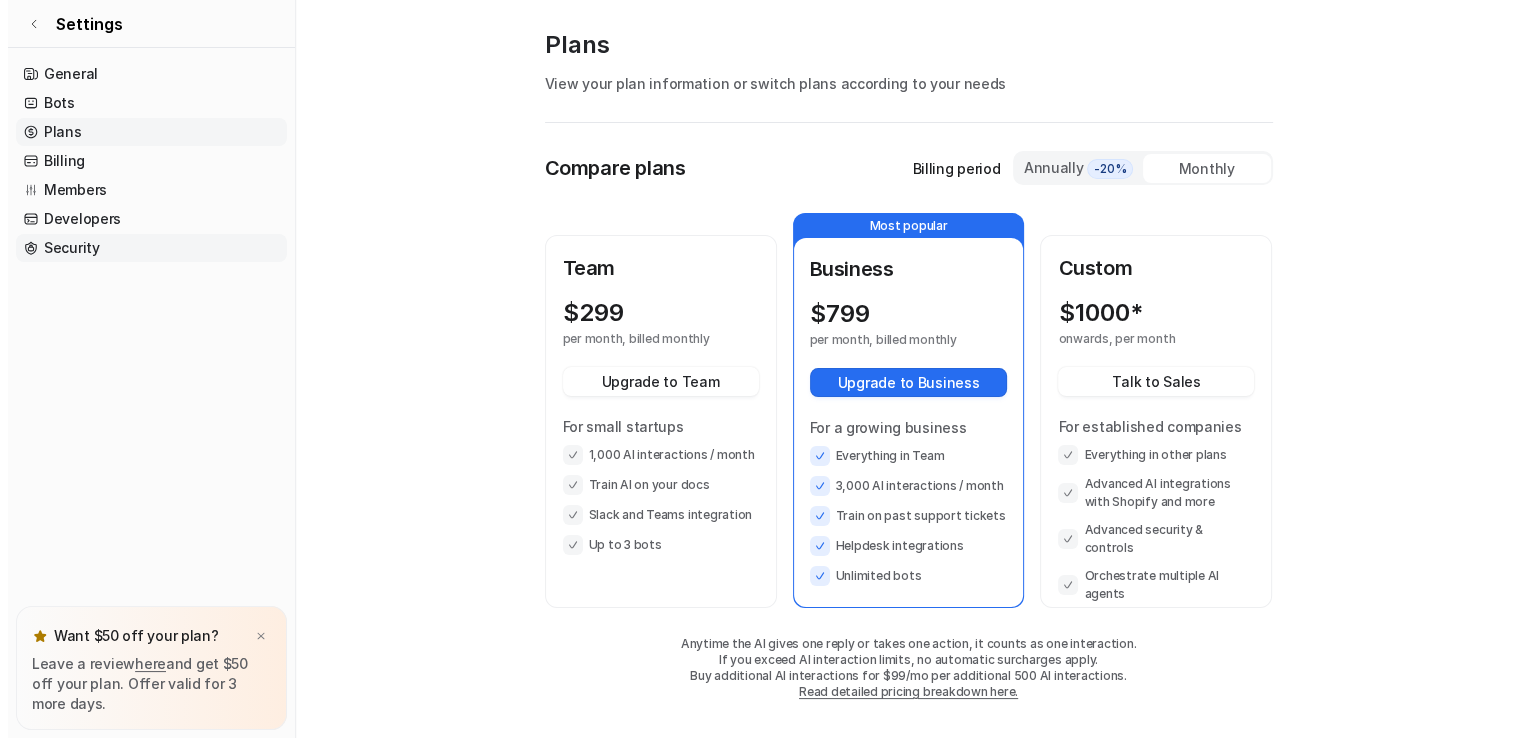 scroll, scrollTop: 0, scrollLeft: 0, axis: both 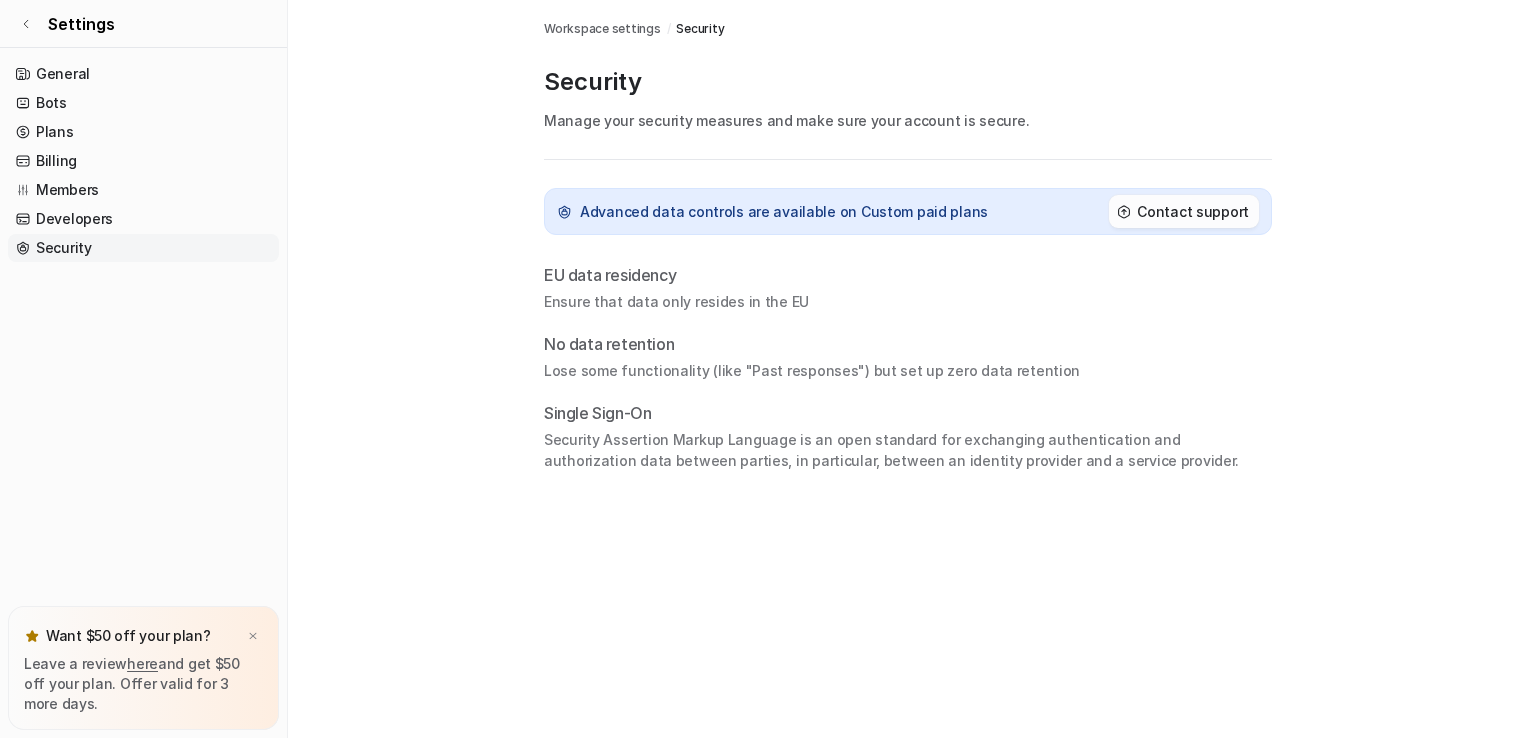 click on "Contact support" at bounding box center (1193, 211) 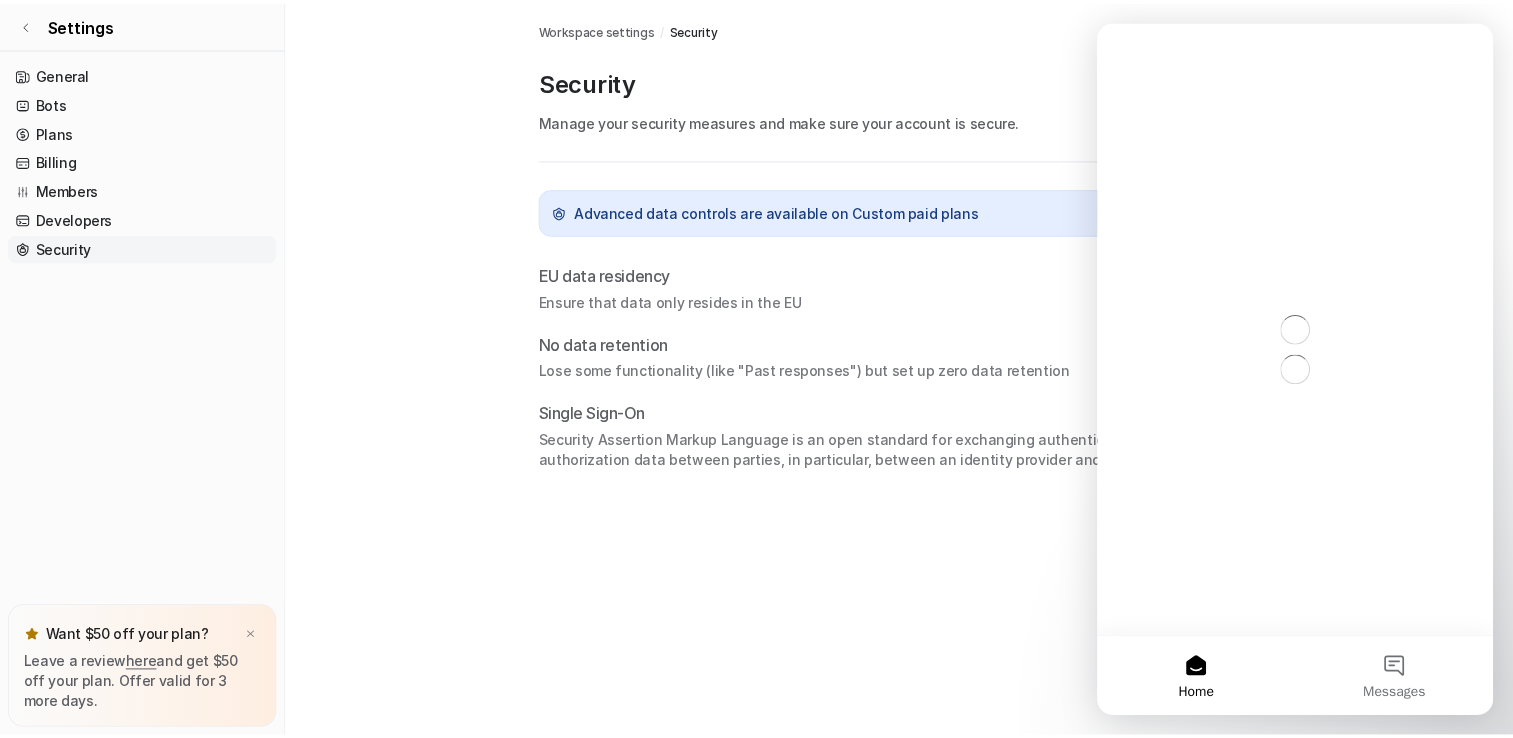 scroll, scrollTop: 0, scrollLeft: 0, axis: both 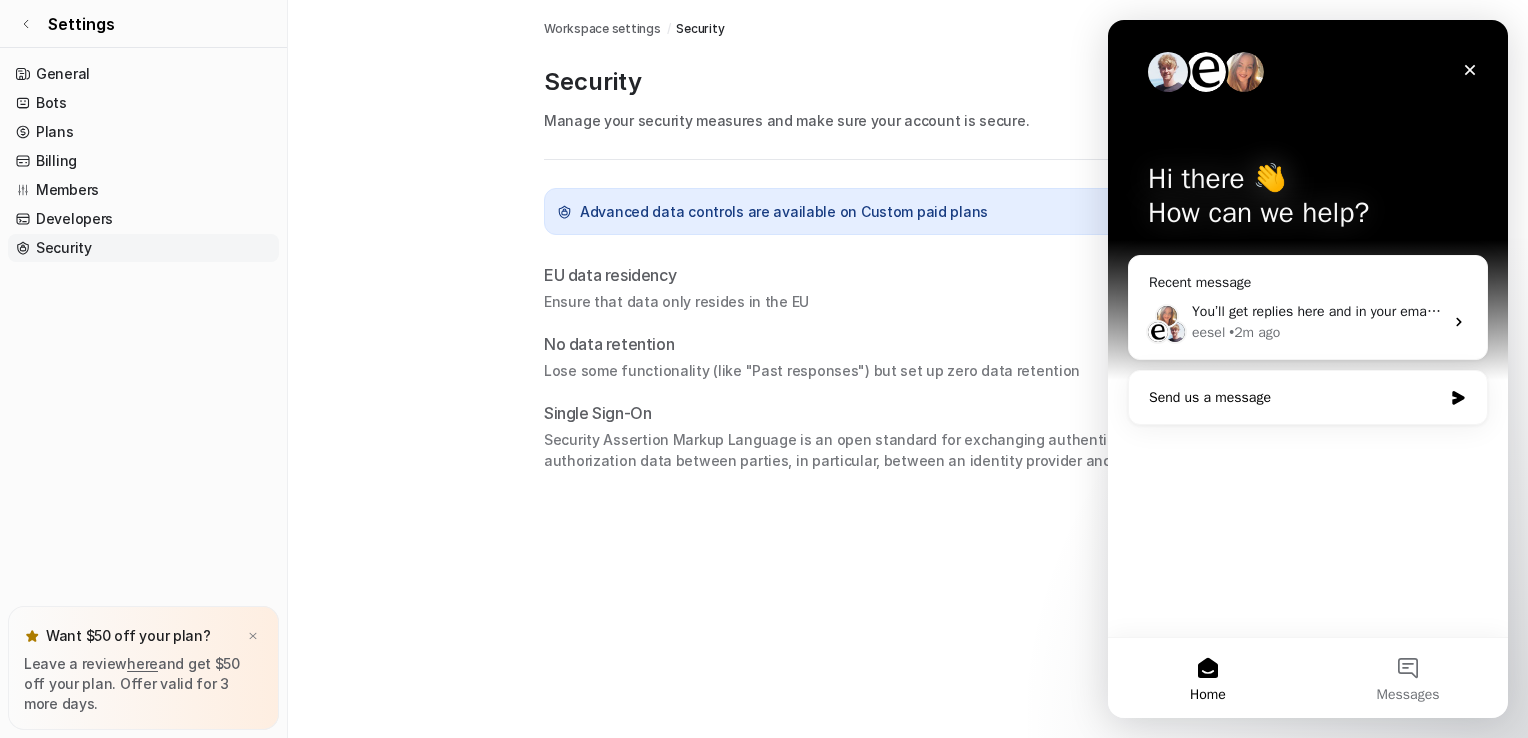click on "Send us a message" at bounding box center [1308, 397] 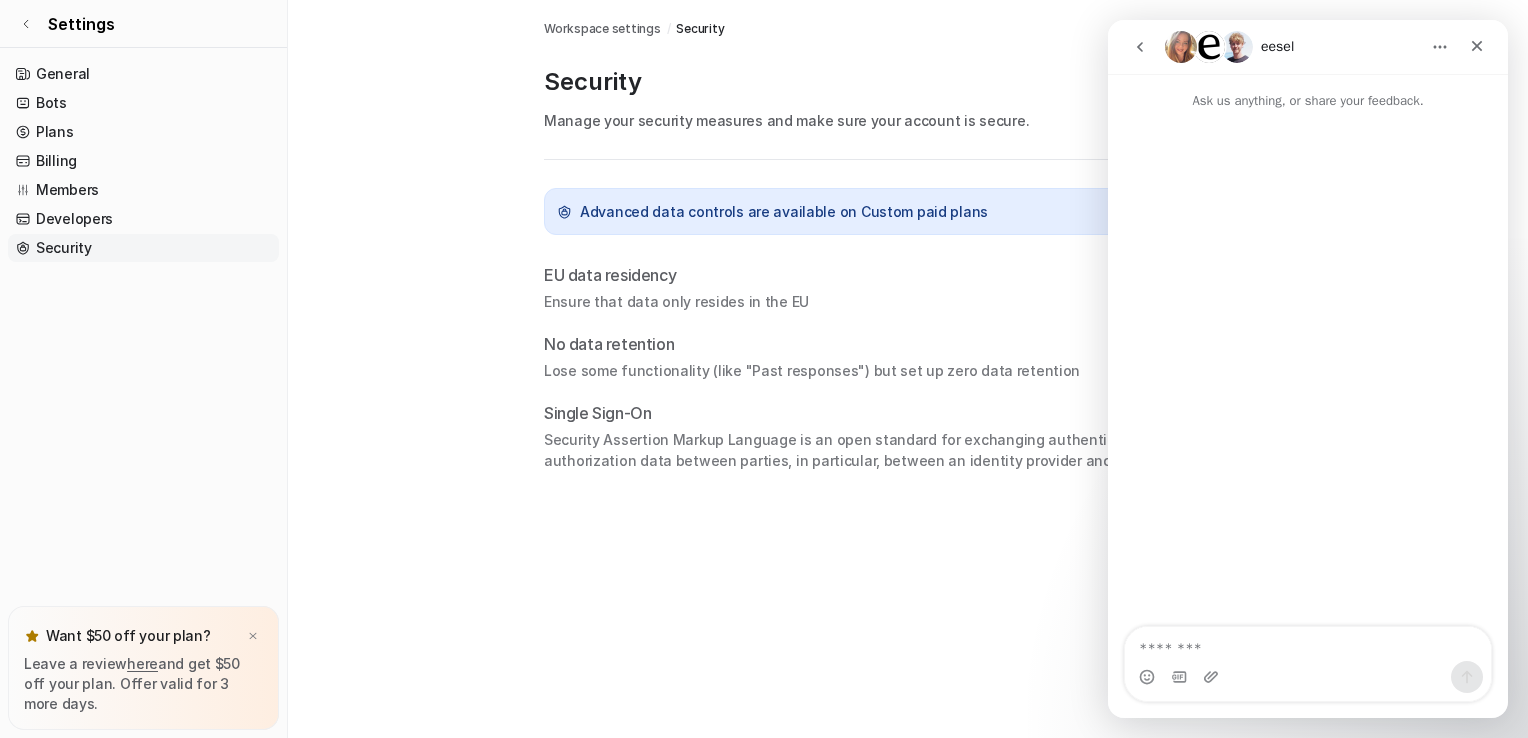 click at bounding box center (1308, 644) 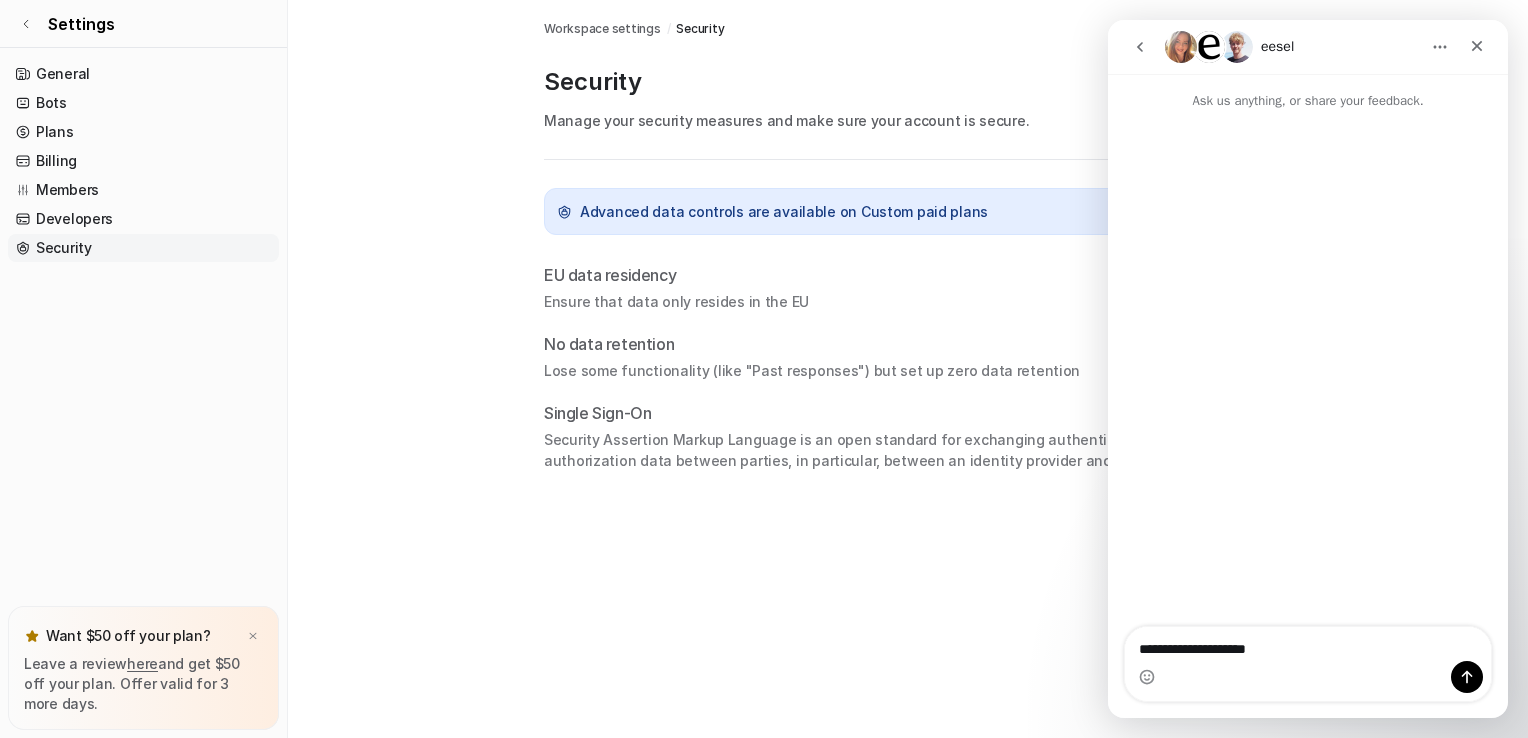 type on "**********" 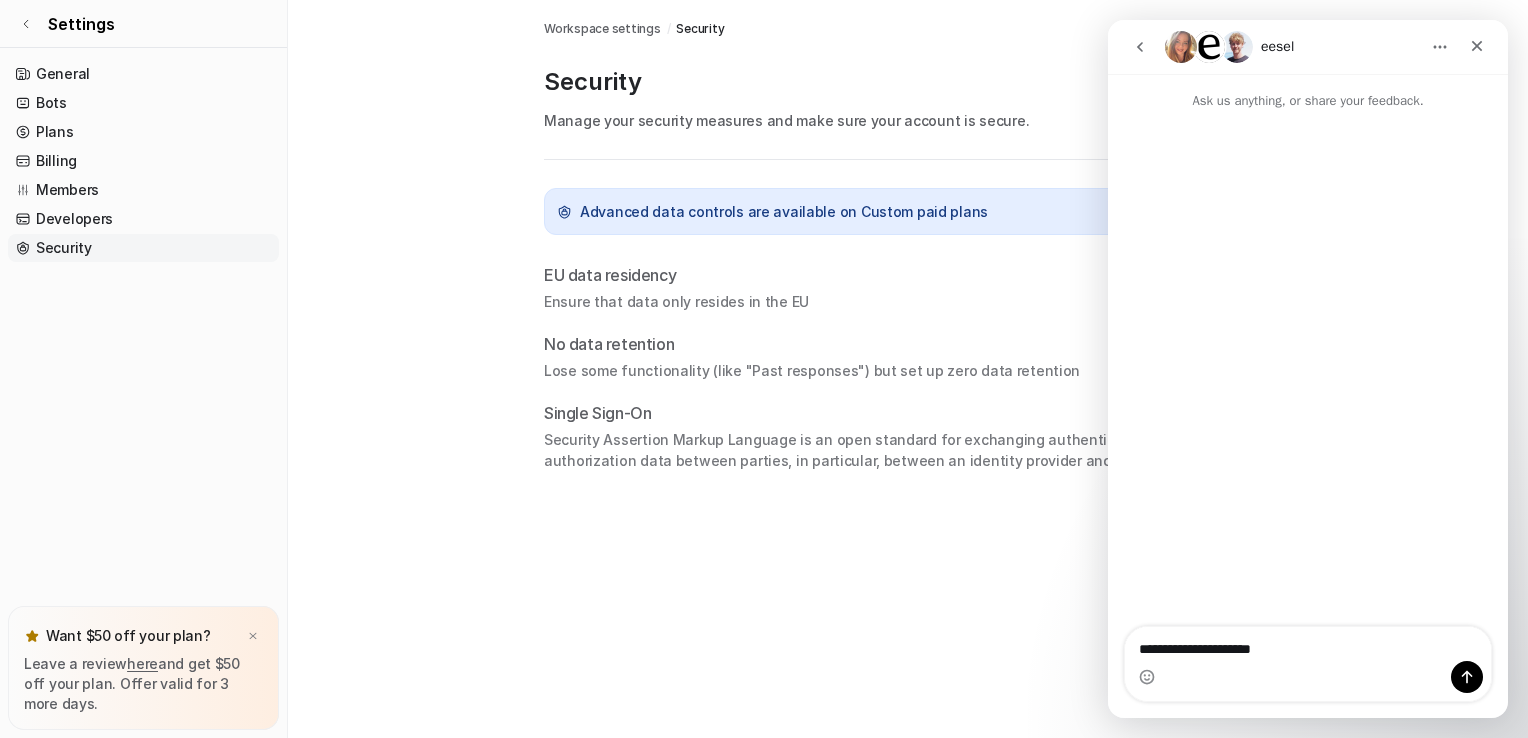 type 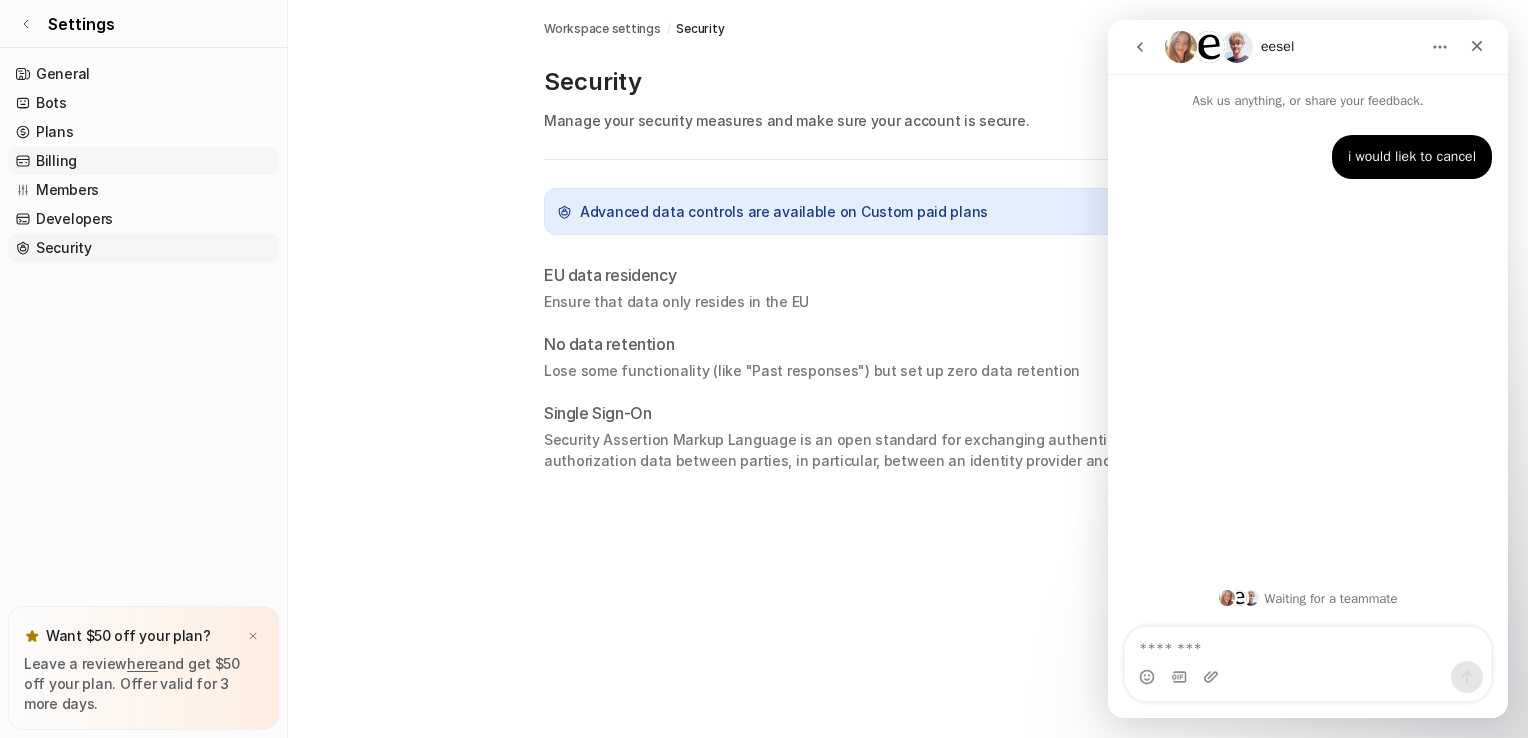 click on "Billing" at bounding box center [143, 161] 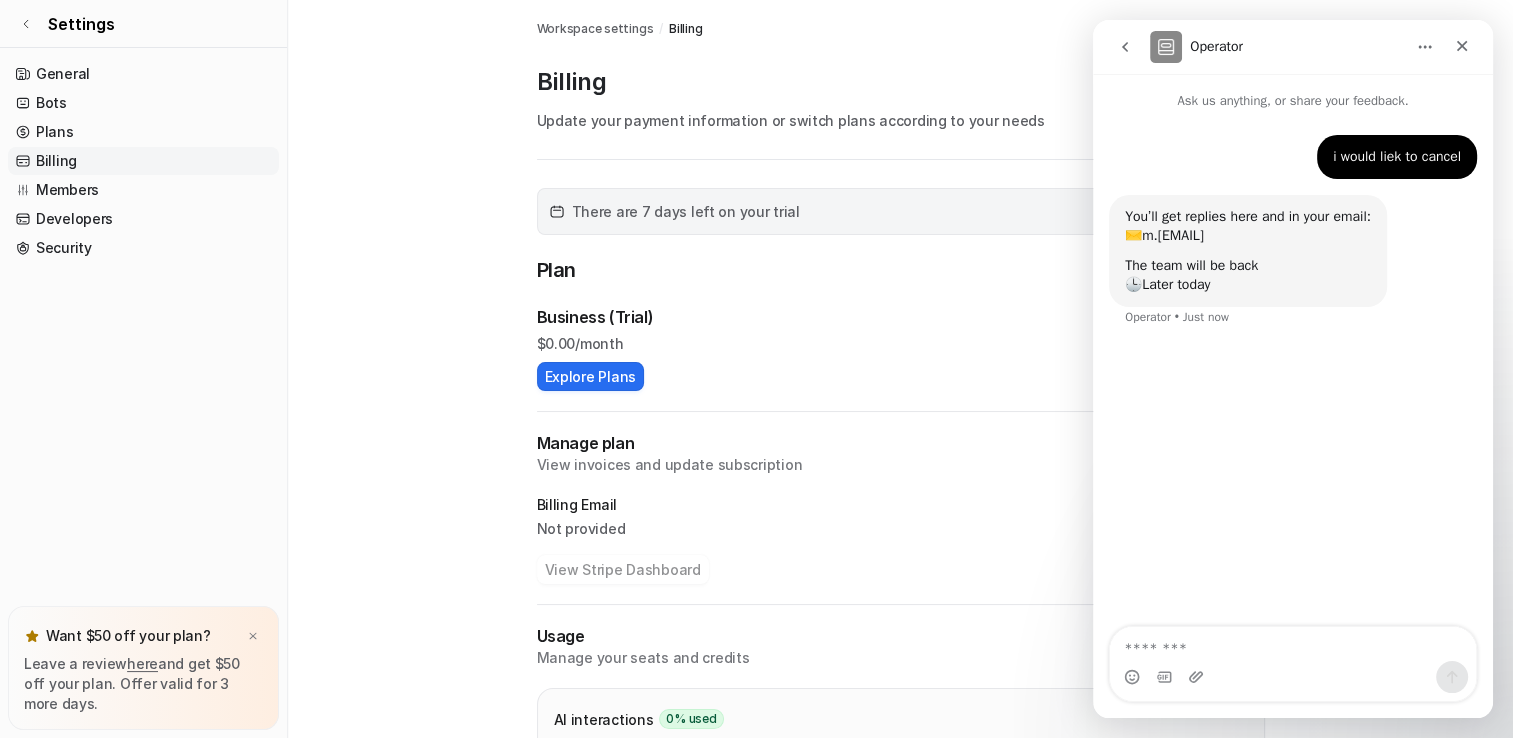 click on "Business (Trial) $ 0.00/month Explore Plans" at bounding box center (901, 348) 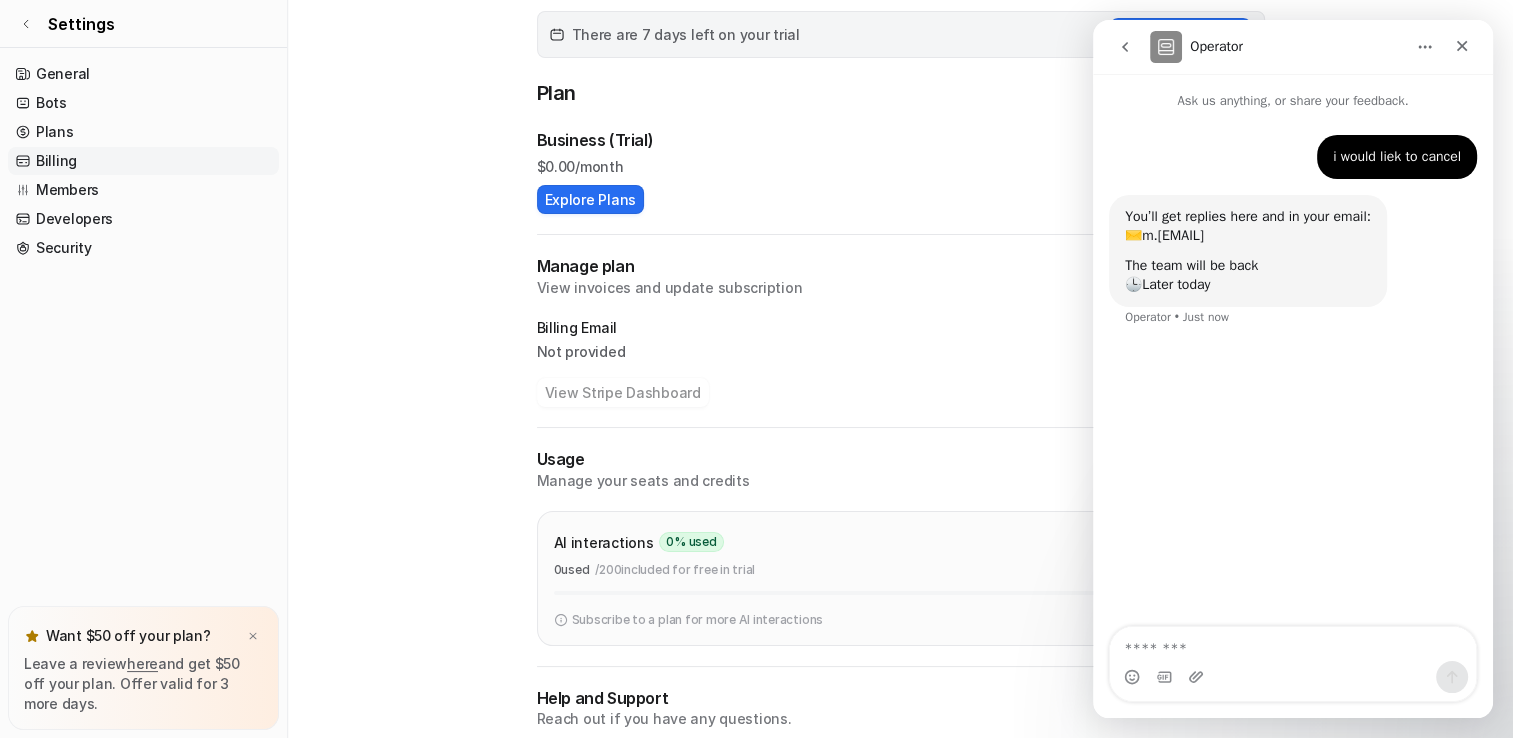 scroll, scrollTop: 251, scrollLeft: 0, axis: vertical 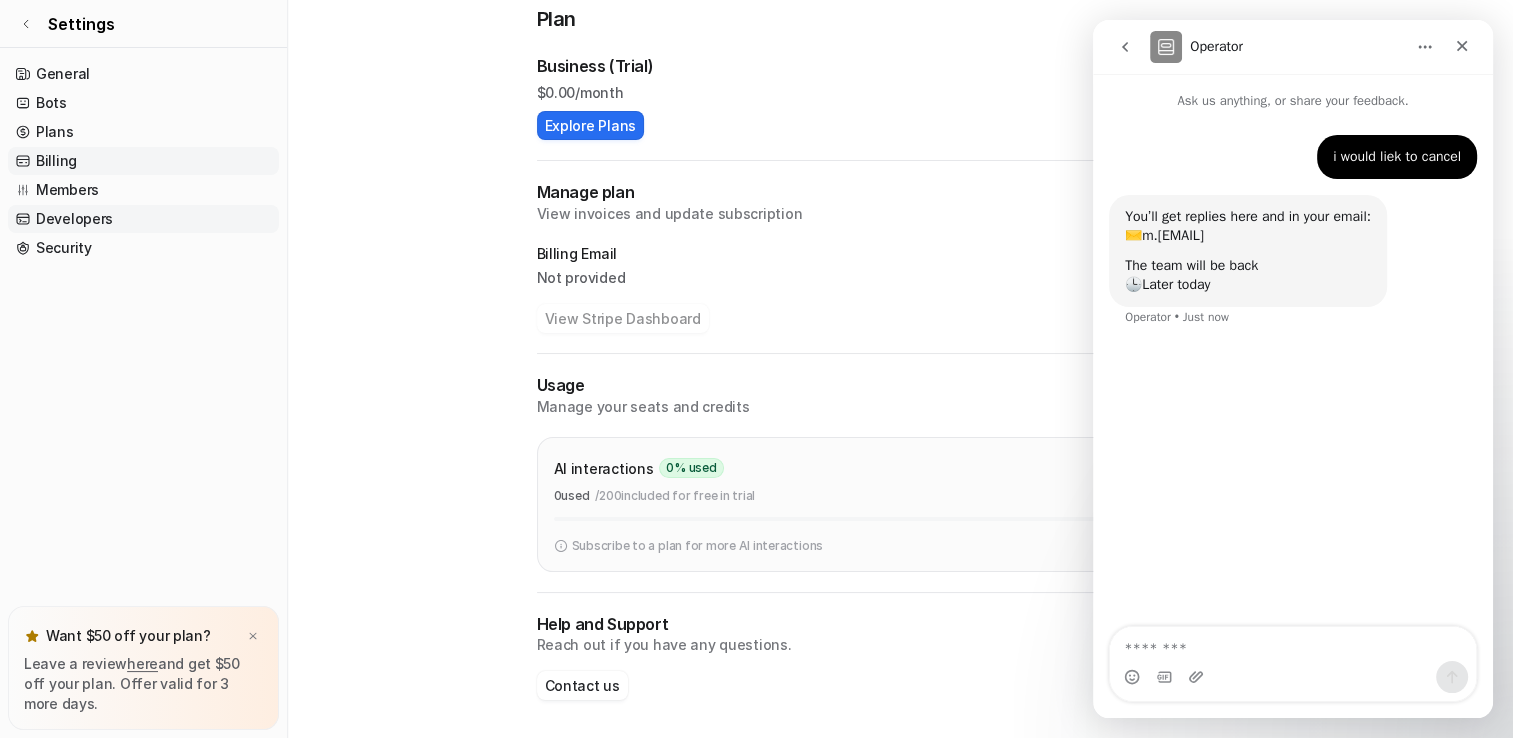 click on "Developers" at bounding box center [143, 219] 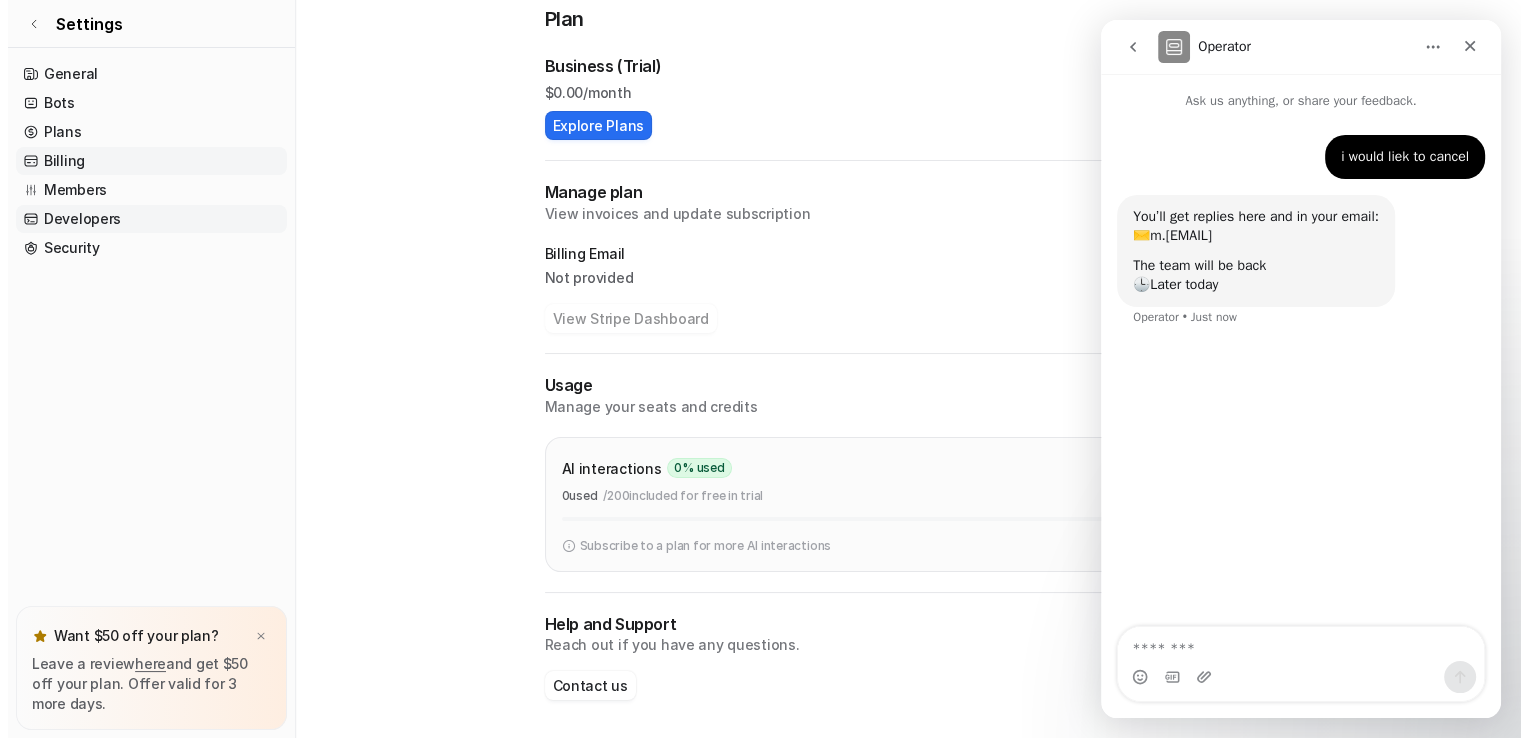 scroll, scrollTop: 0, scrollLeft: 0, axis: both 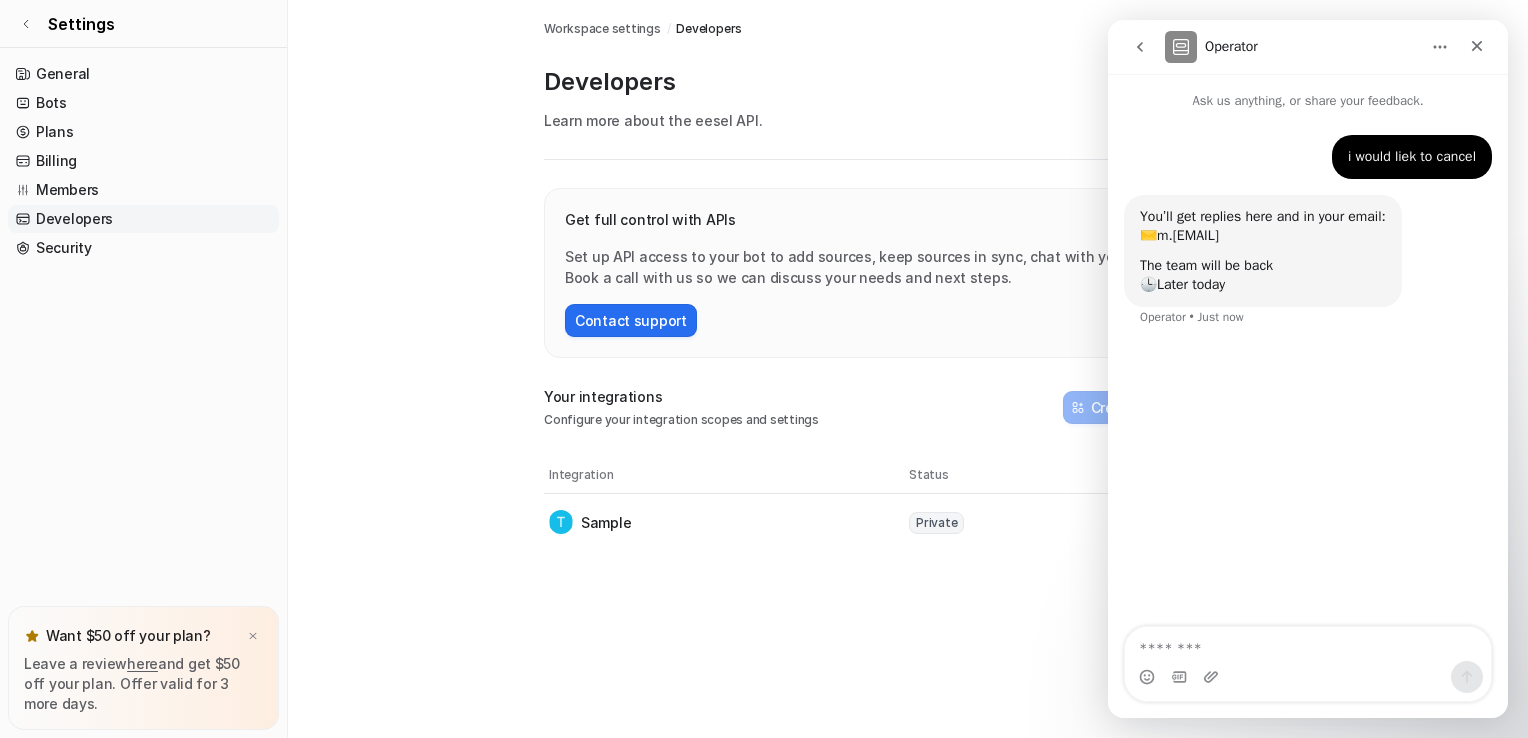 click on "Developers Workspace settings / Developers Developers Learn more about the   eesel API . Get full control with APIs Set up API access to your bot to add sources, keep sources in sync, chat with your bot and more. Book a call with us so we can discuss your needs and next steps. Contact support Your integrations Configure your integration scopes and settings Create a new integration Integration Status Sample Private" at bounding box center (764, 369) 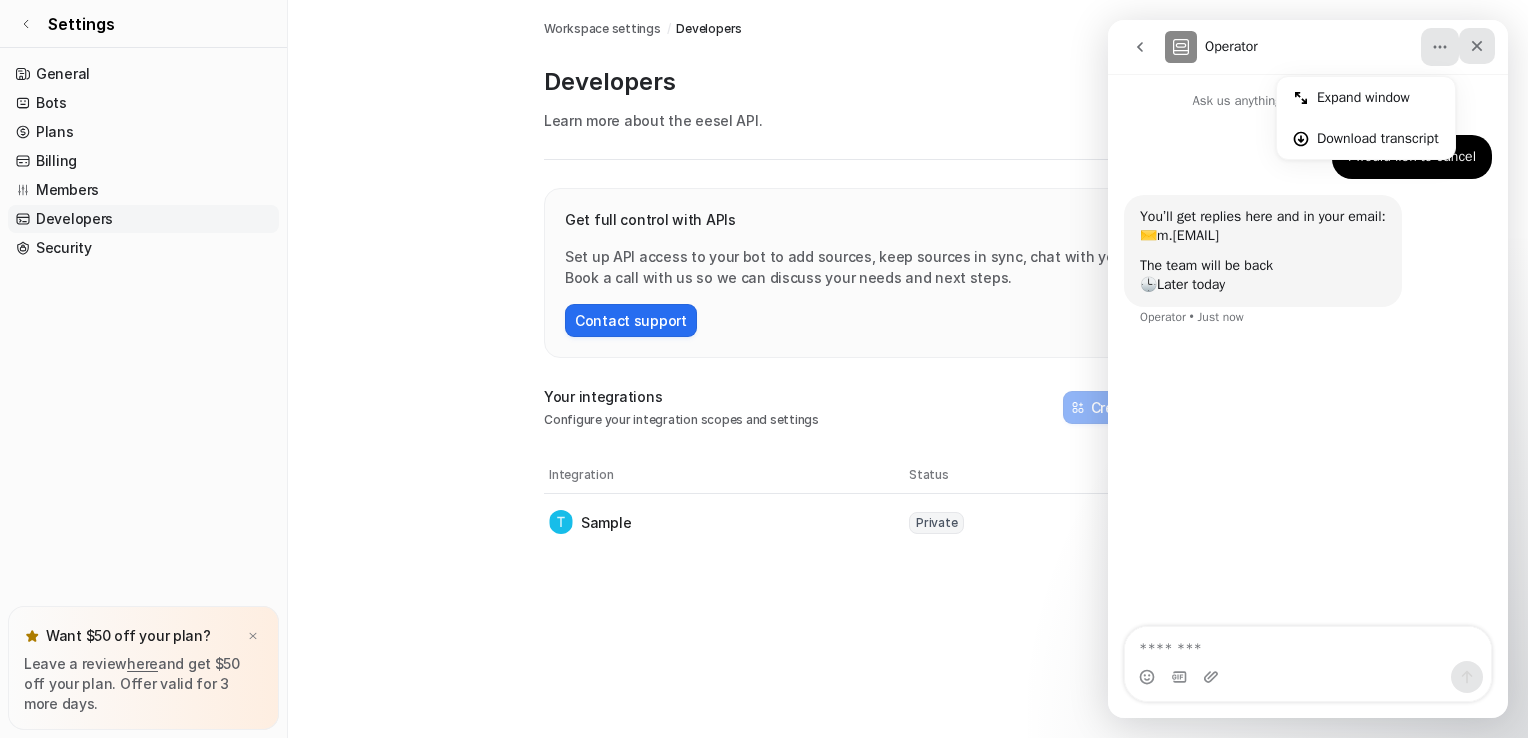click 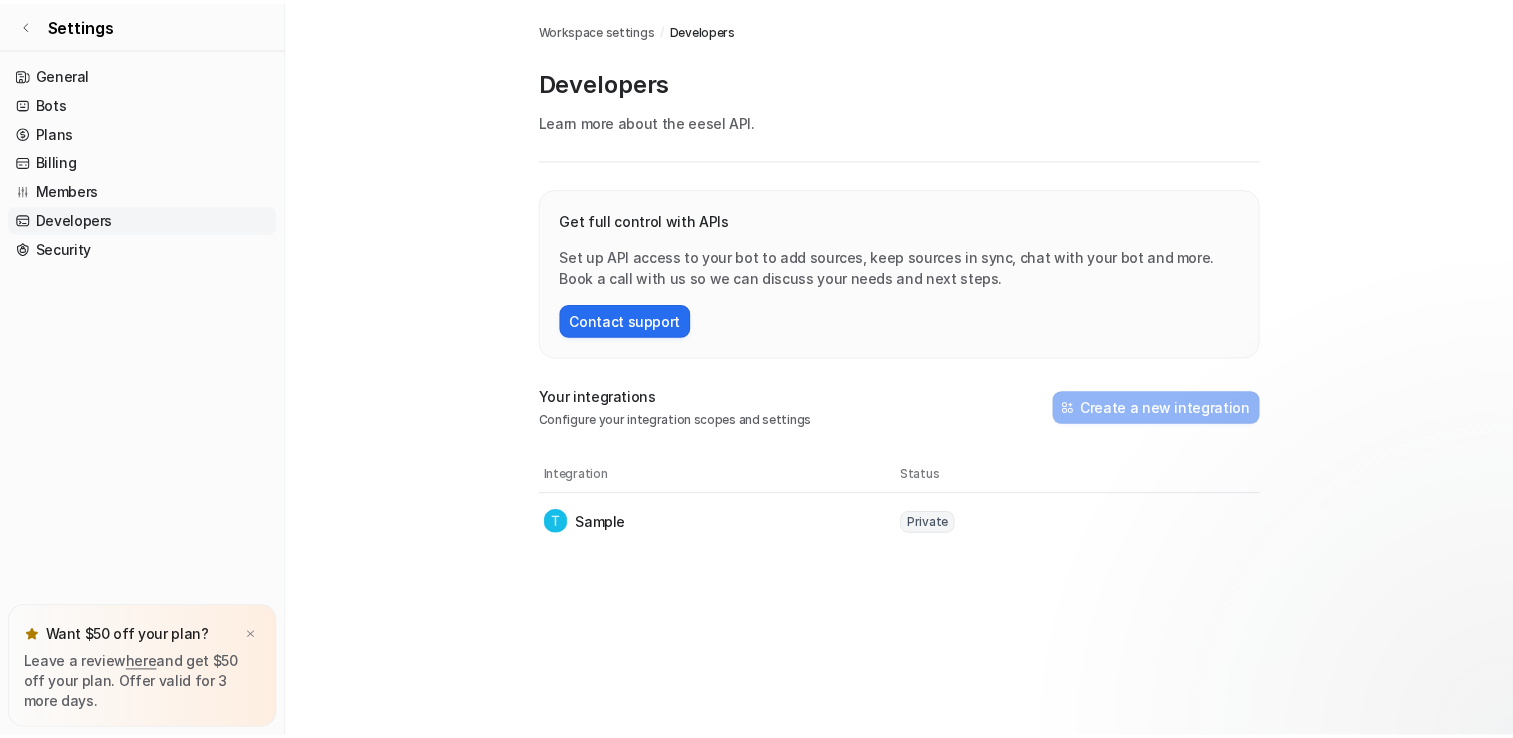 scroll, scrollTop: 0, scrollLeft: 0, axis: both 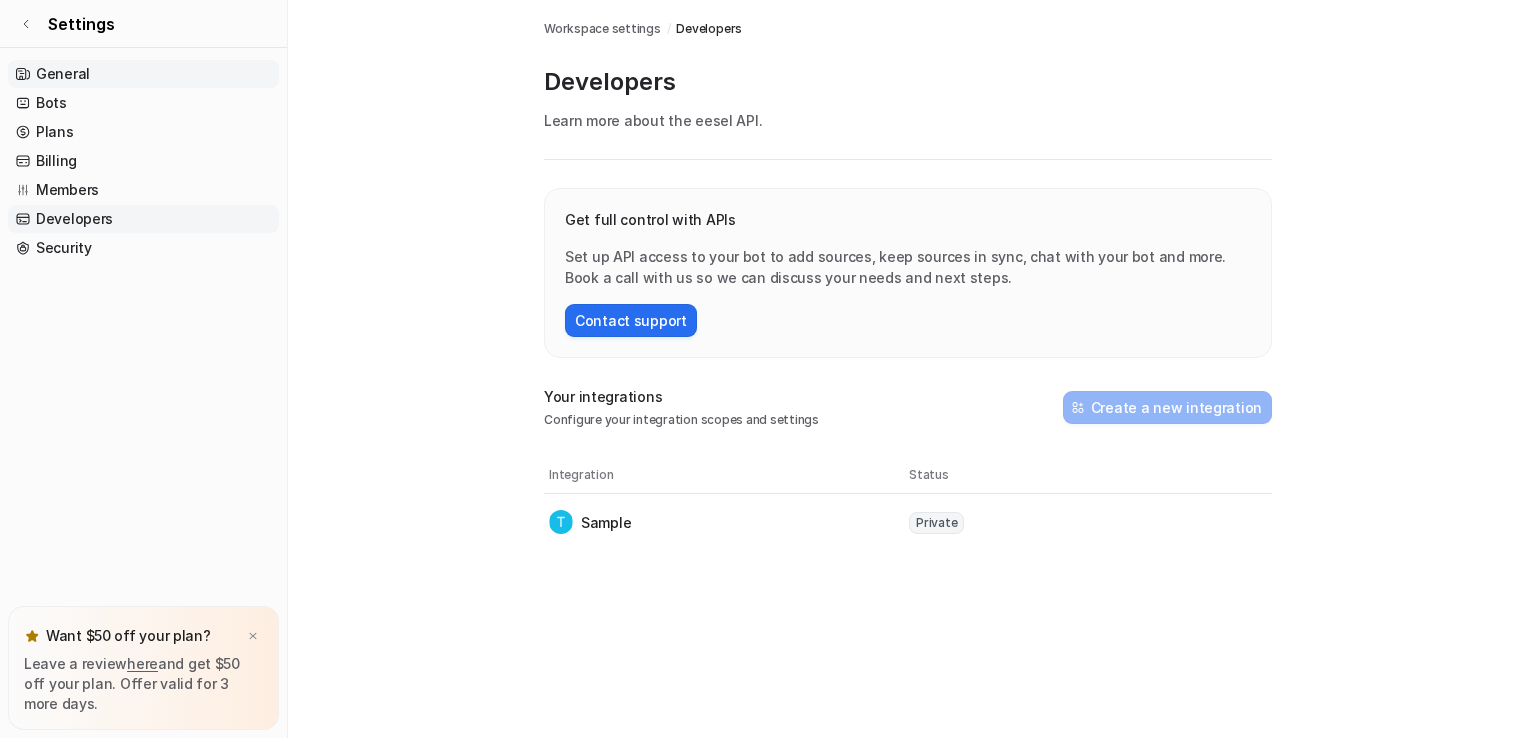 click on "General" at bounding box center [143, 74] 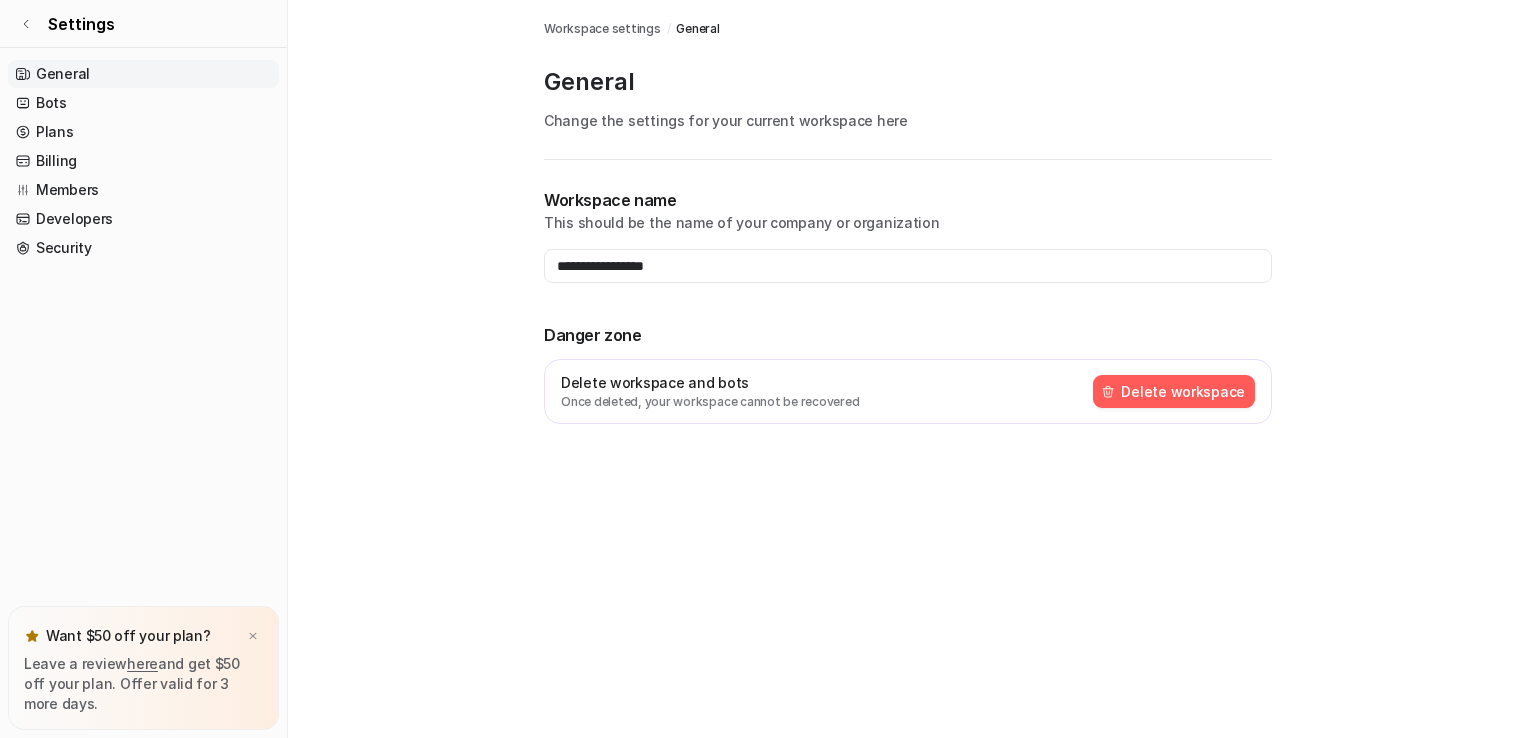 click on "Delete workspace" at bounding box center (1174, 391) 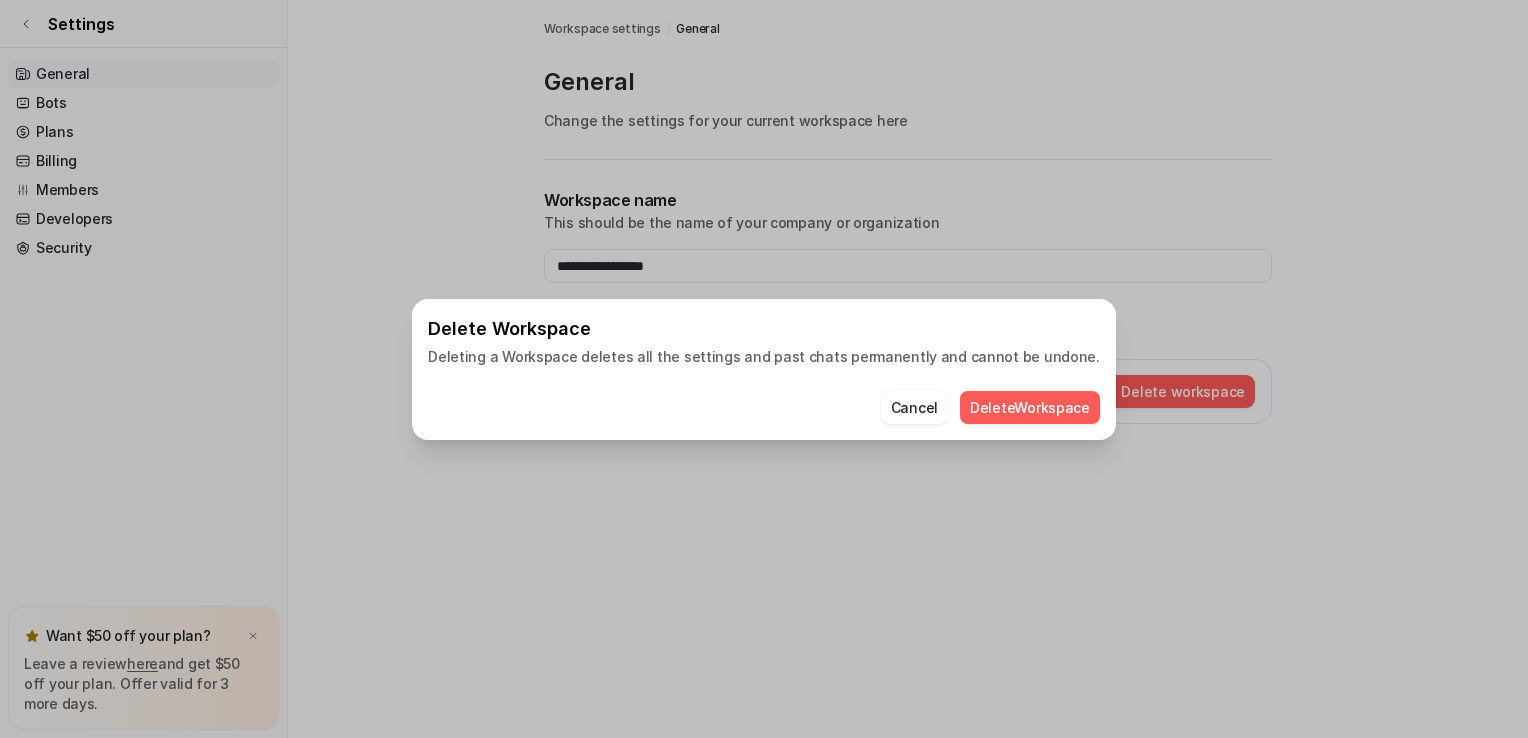 click on "Delete  Workspace" at bounding box center [1030, 407] 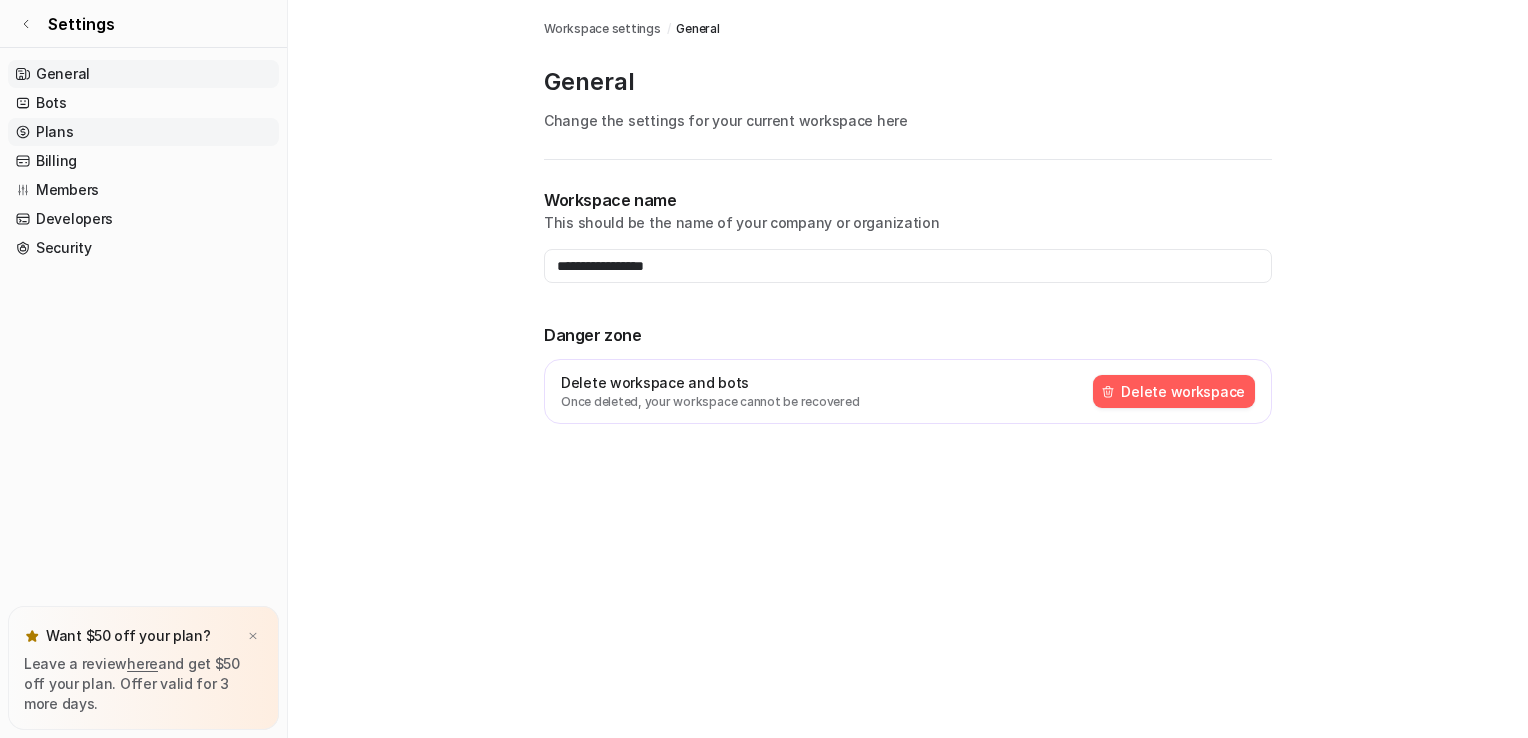 click on "Plans" at bounding box center (143, 132) 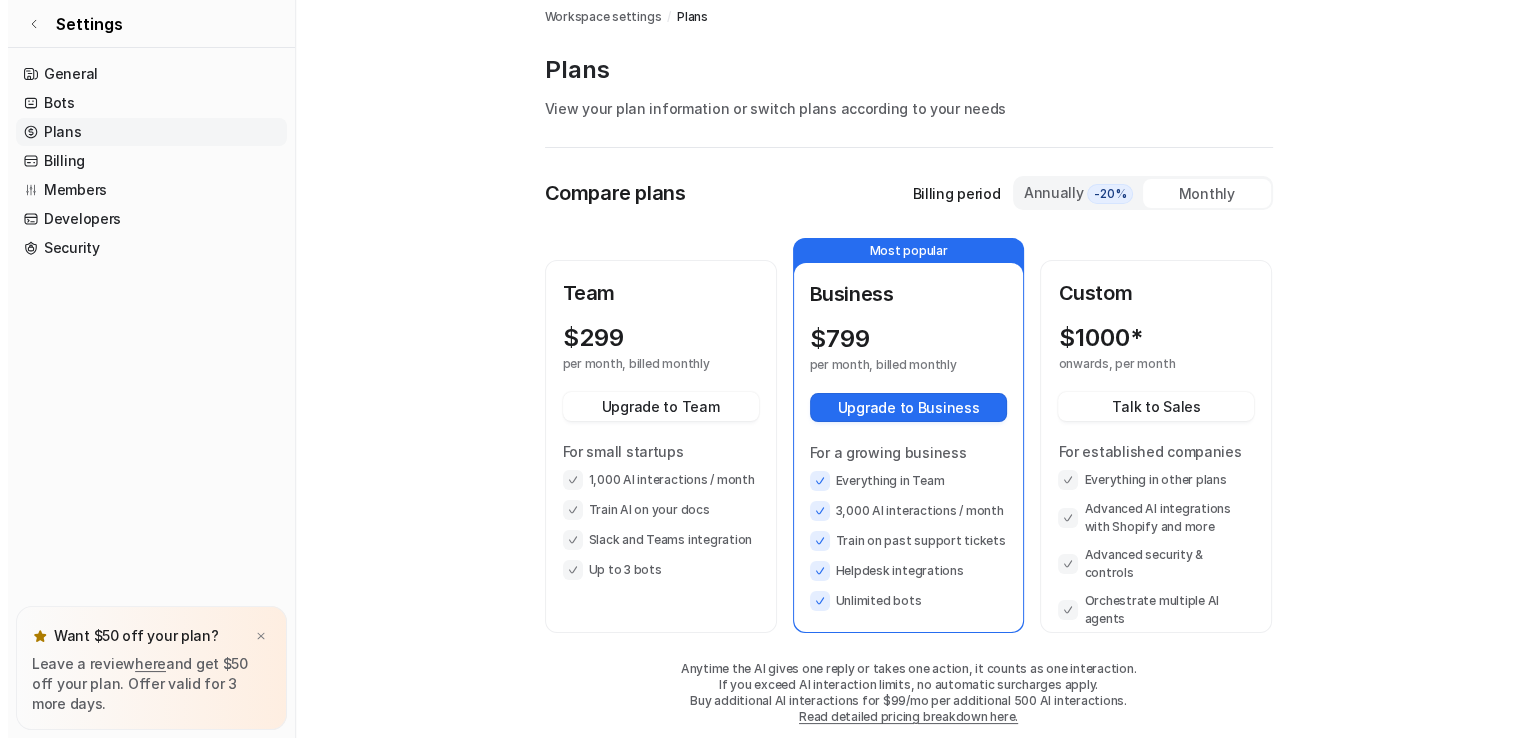 scroll, scrollTop: 0, scrollLeft: 0, axis: both 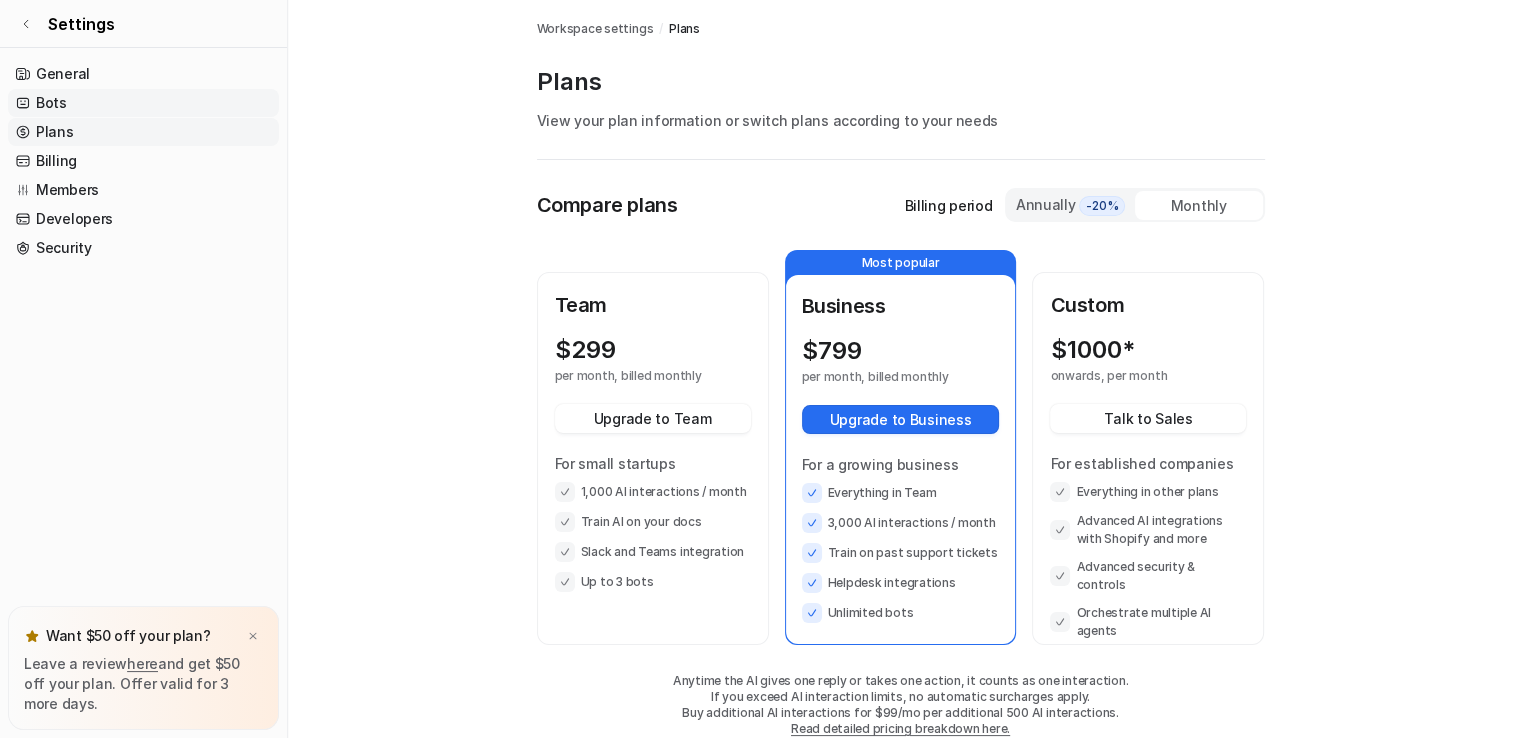 click on "Bots" at bounding box center [143, 103] 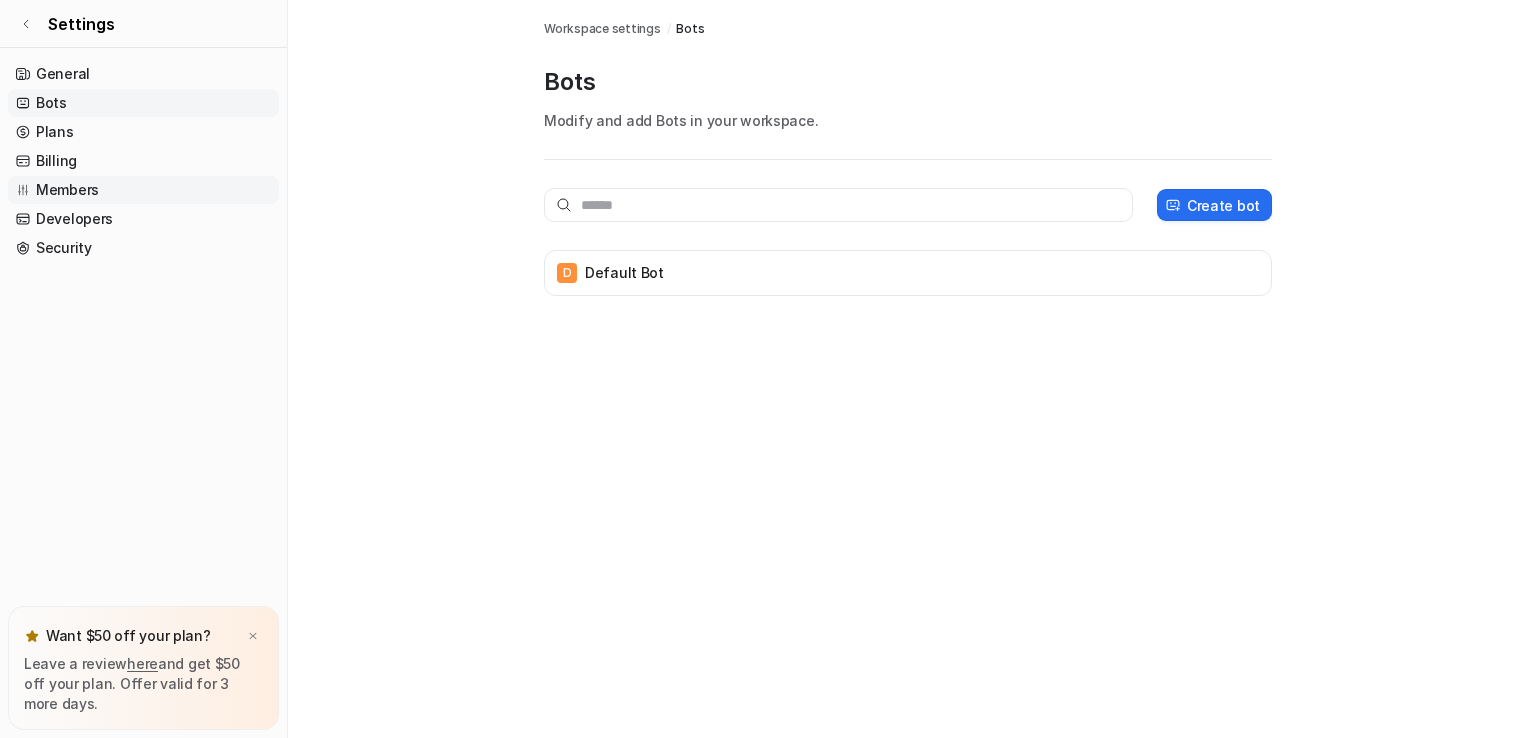 click on "Members" at bounding box center [143, 190] 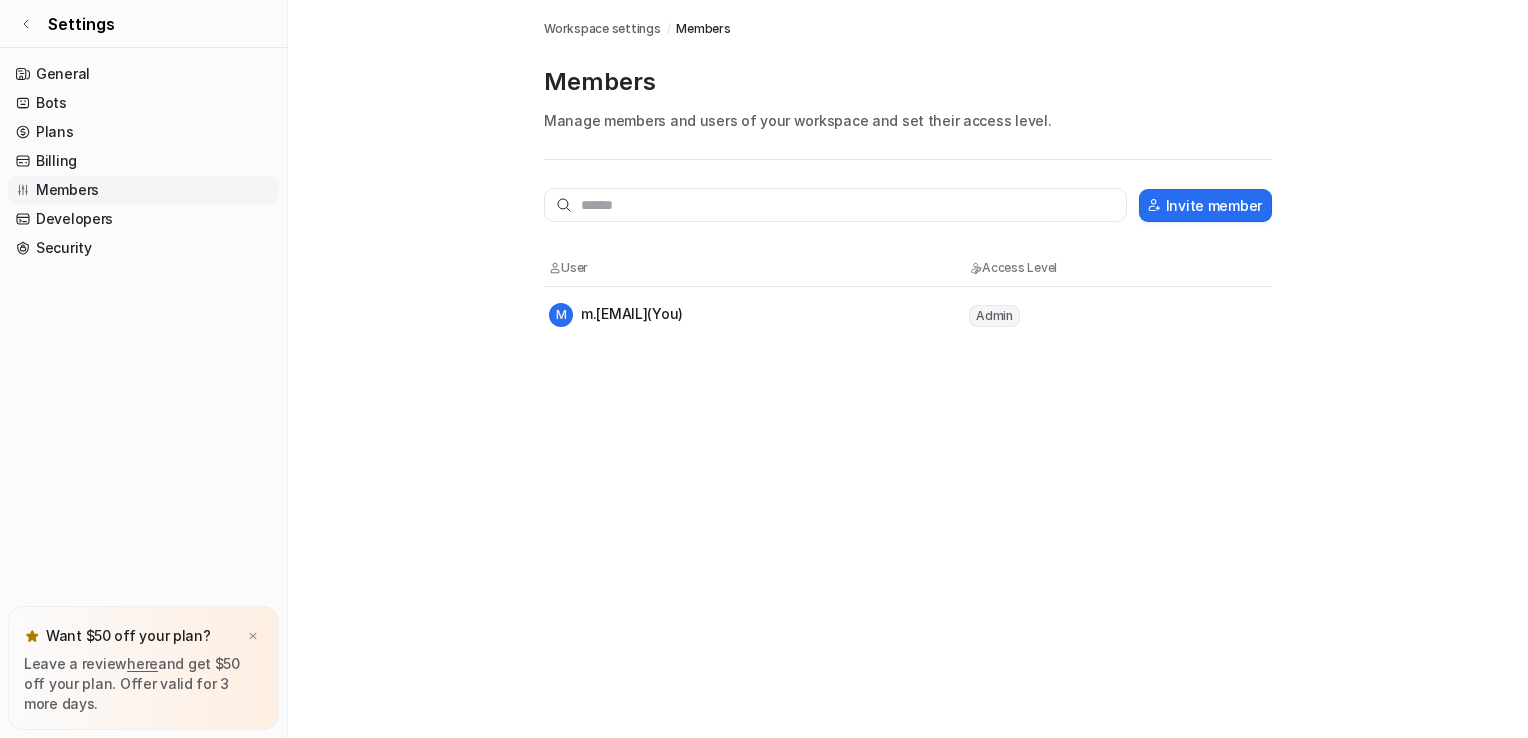 drag, startPoint x: 1002, startPoint y: 317, endPoint x: 711, endPoint y: 314, distance: 291.01547 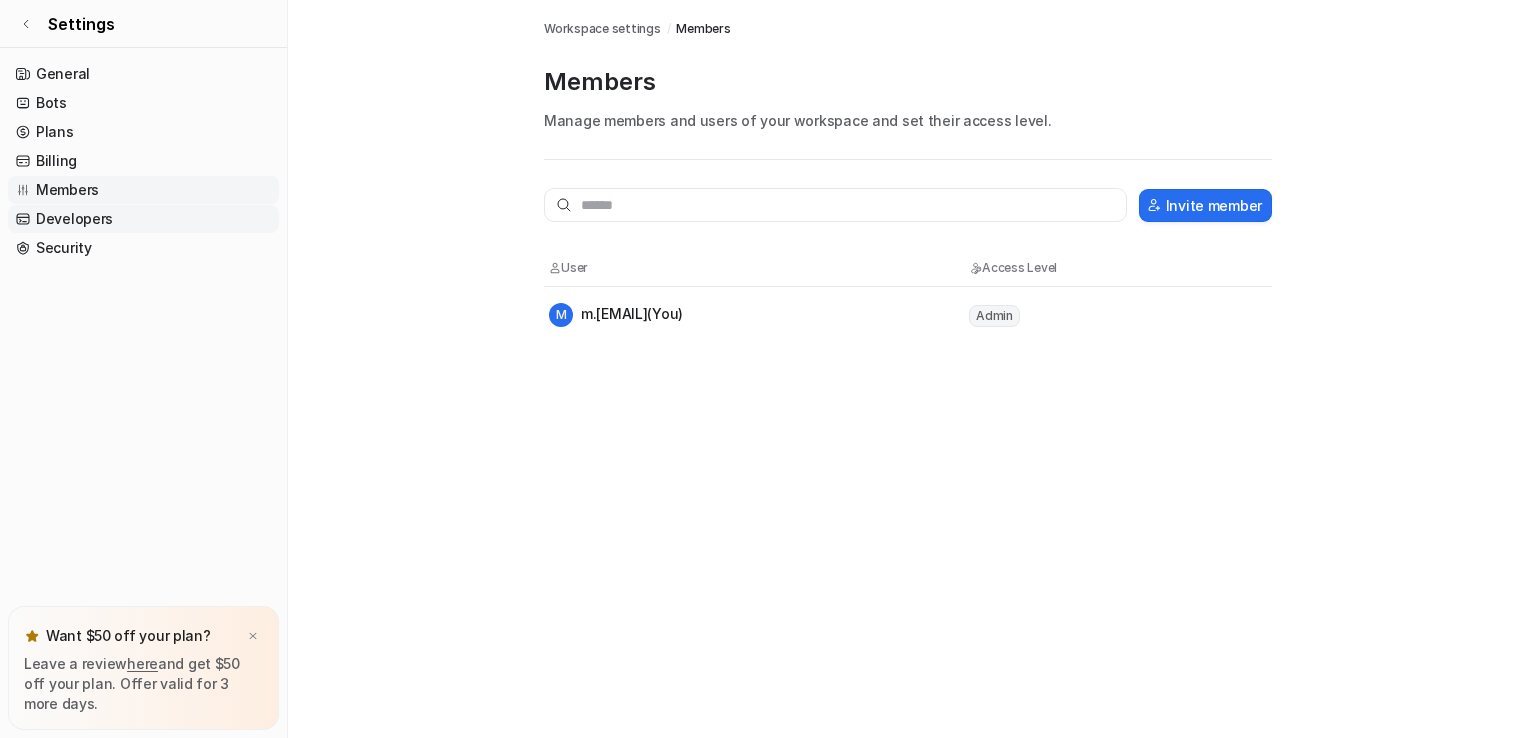 click on "Developers" at bounding box center (143, 219) 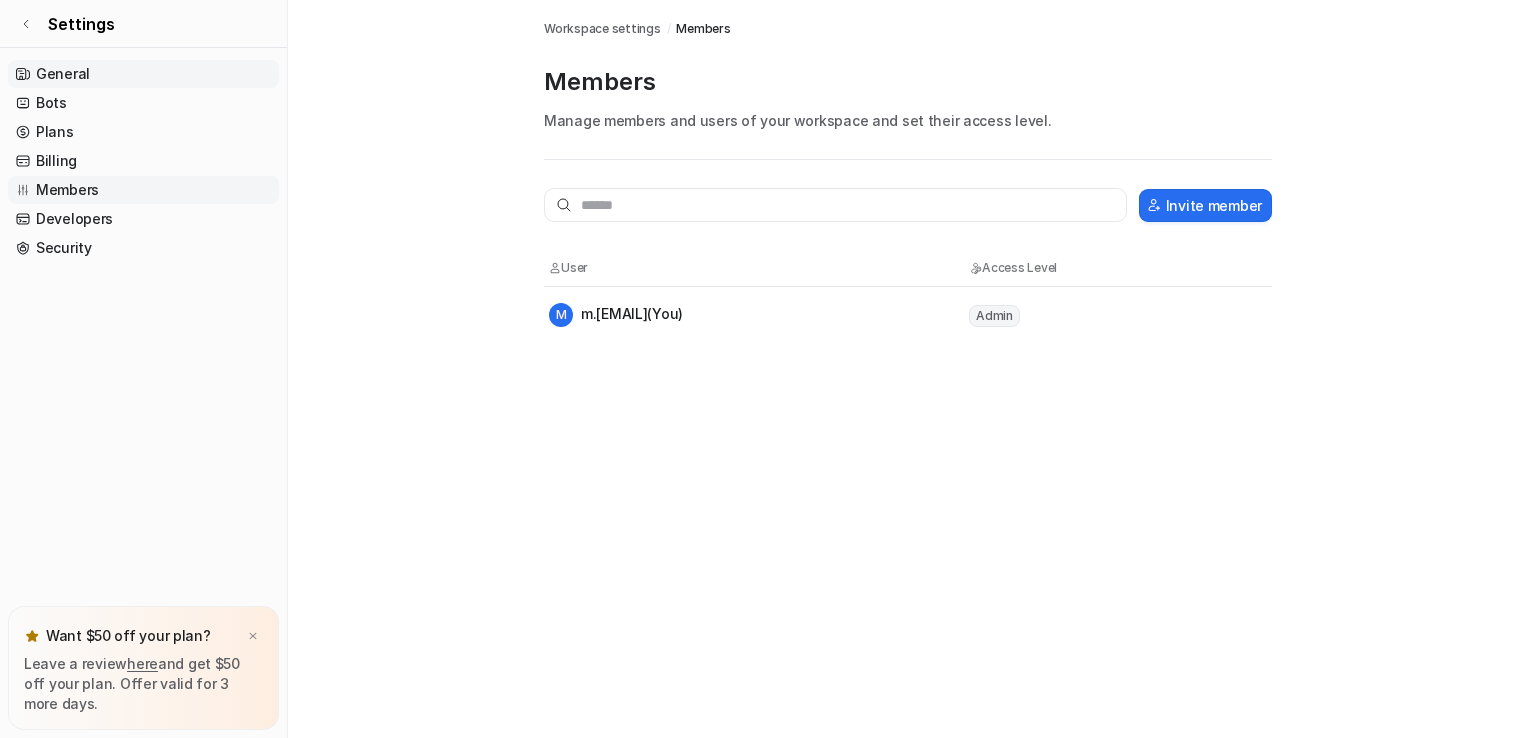 click on "General" at bounding box center [143, 74] 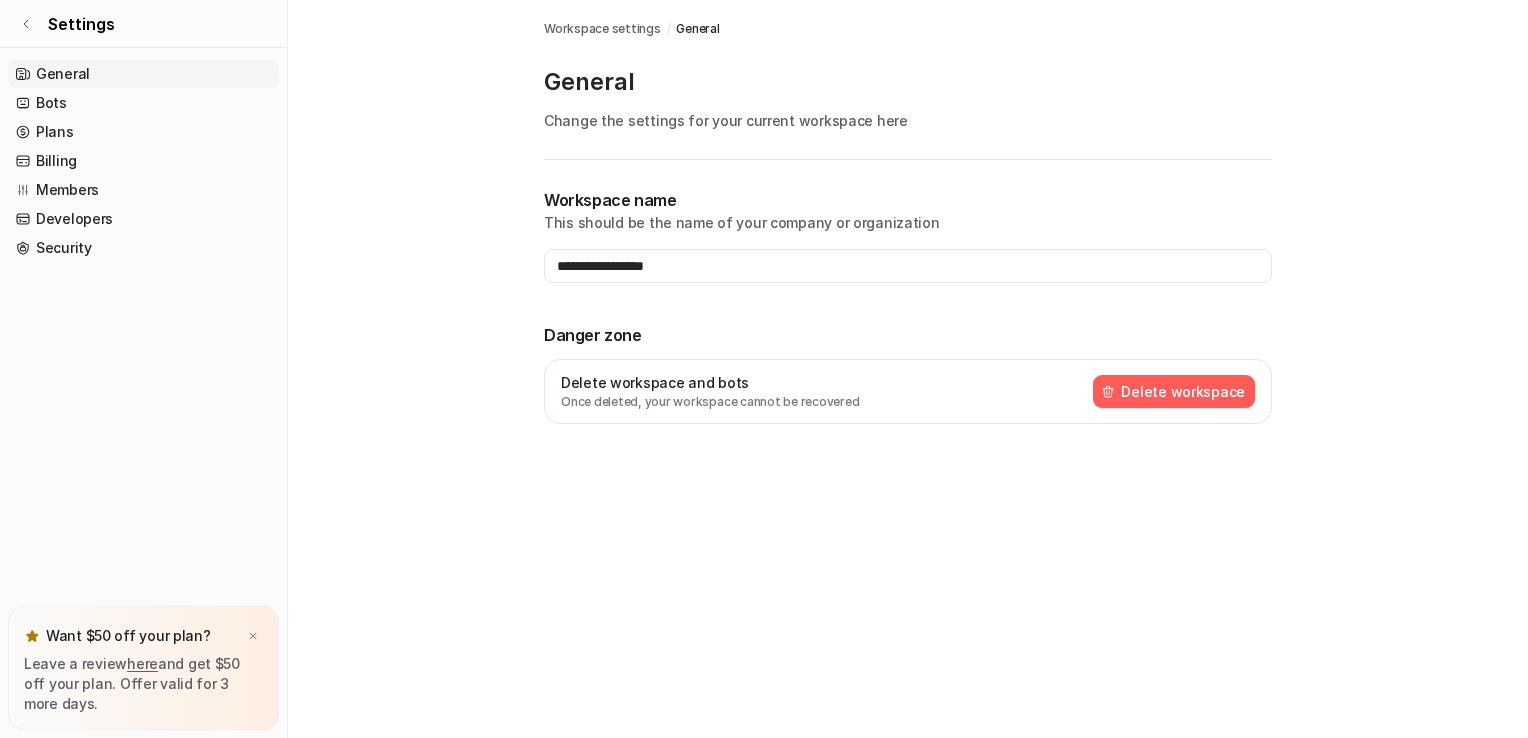 click on "General" at bounding box center [143, 74] 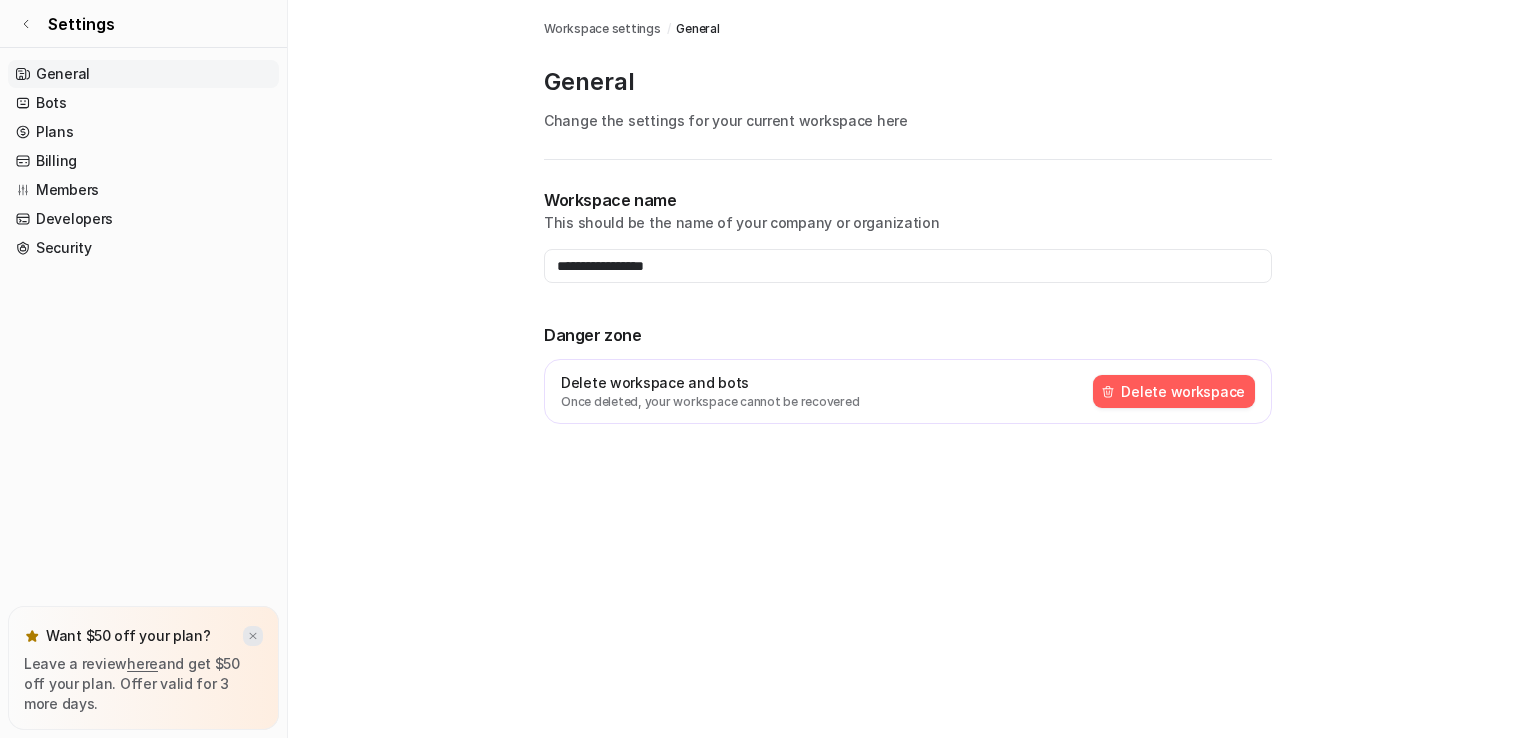 click at bounding box center (253, 636) 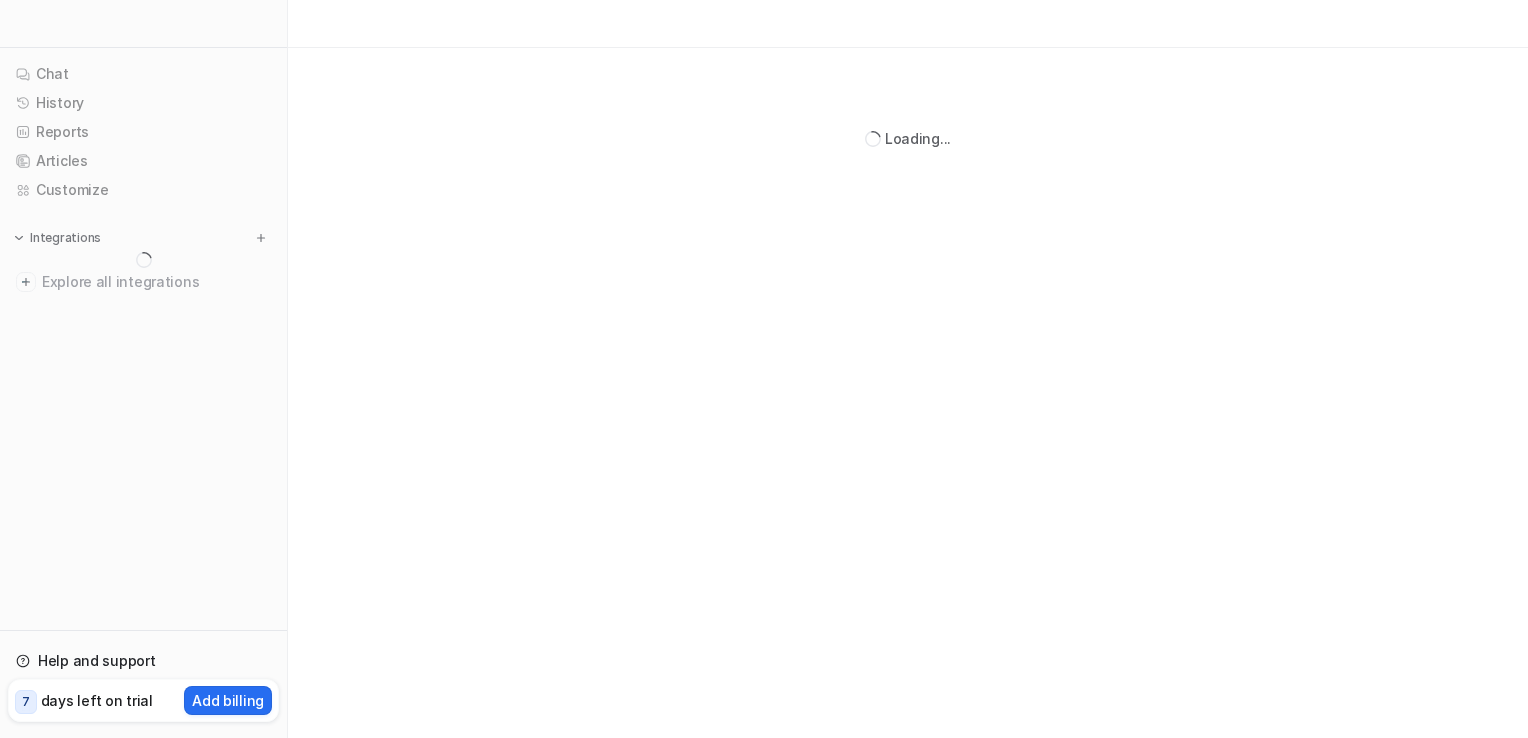 scroll, scrollTop: 0, scrollLeft: 0, axis: both 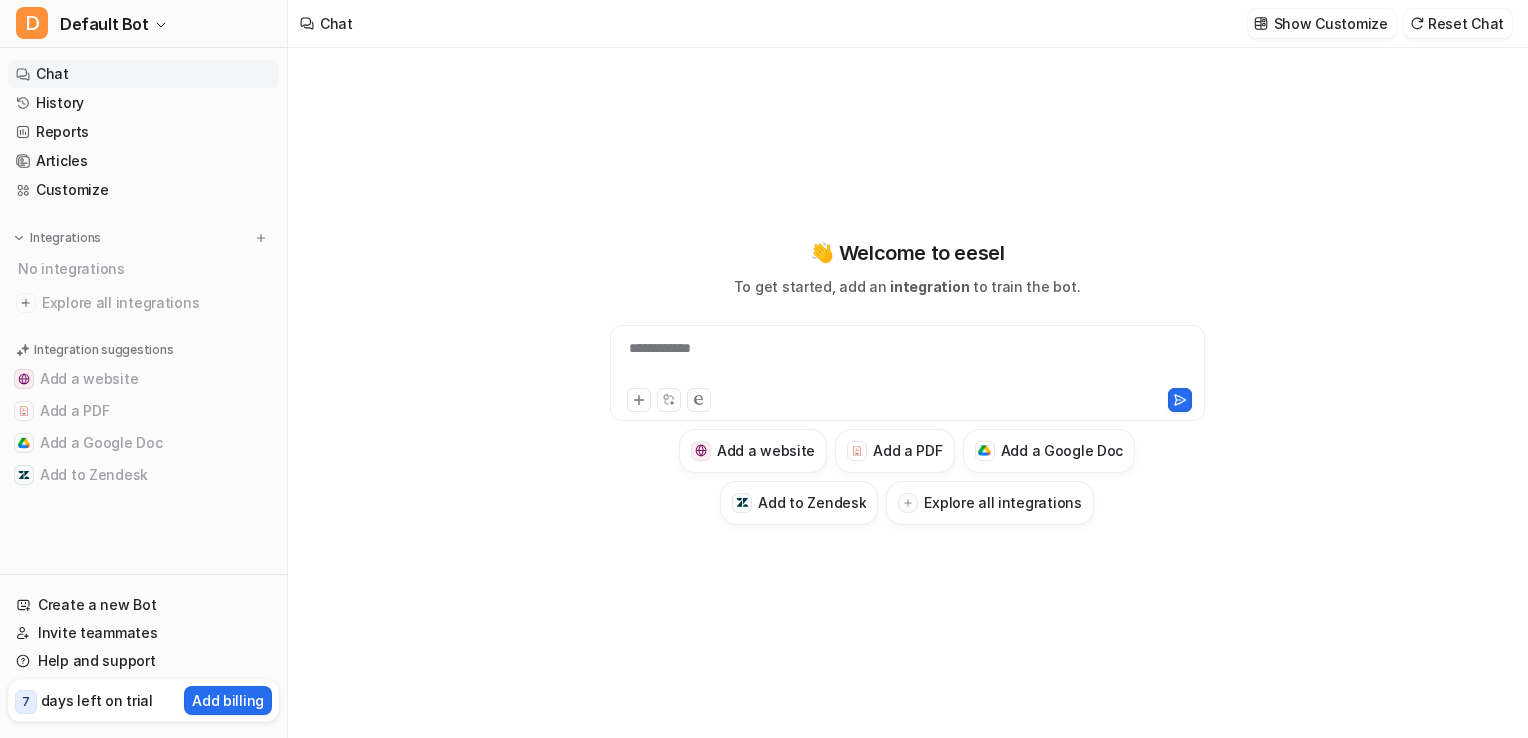 type on "**********" 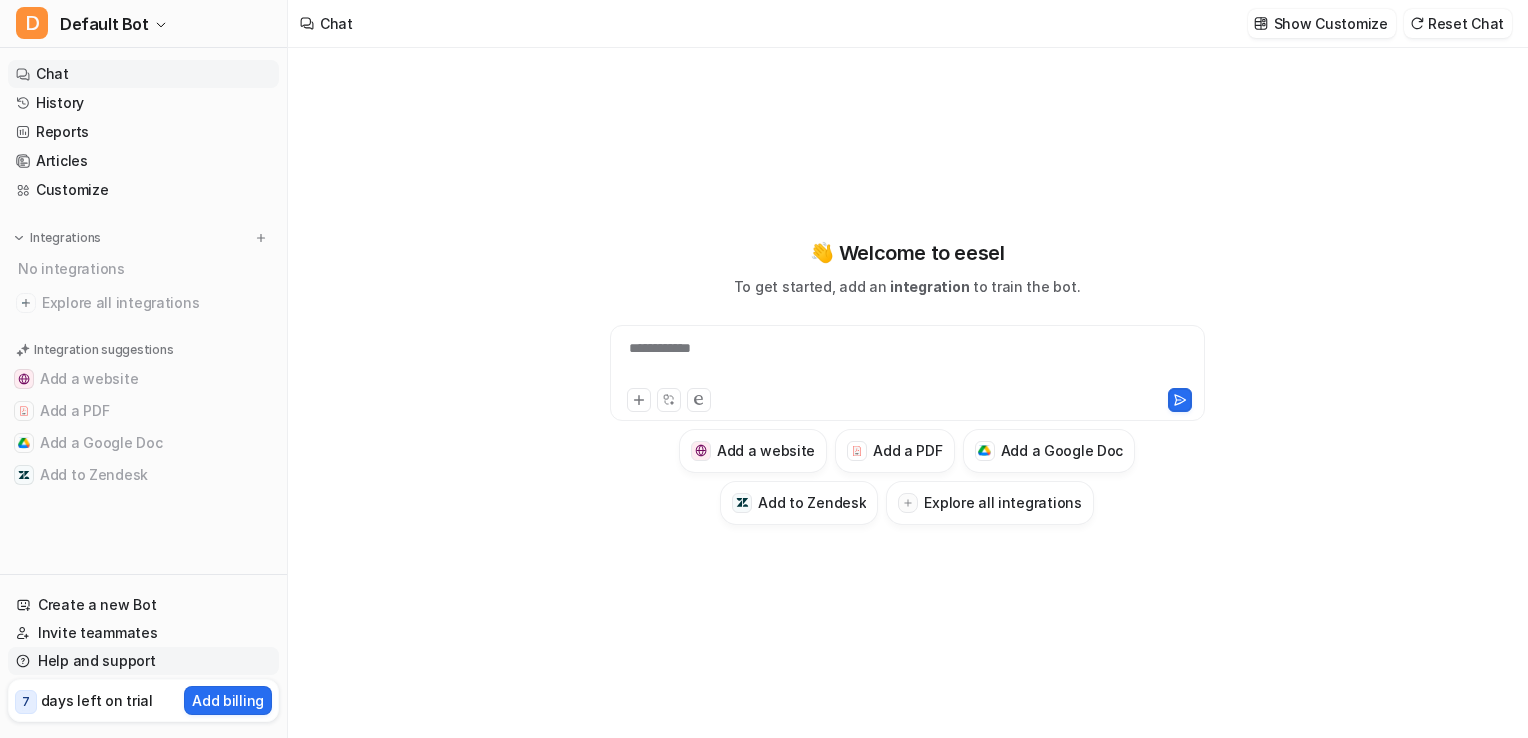 click on "Help and support" at bounding box center (143, 661) 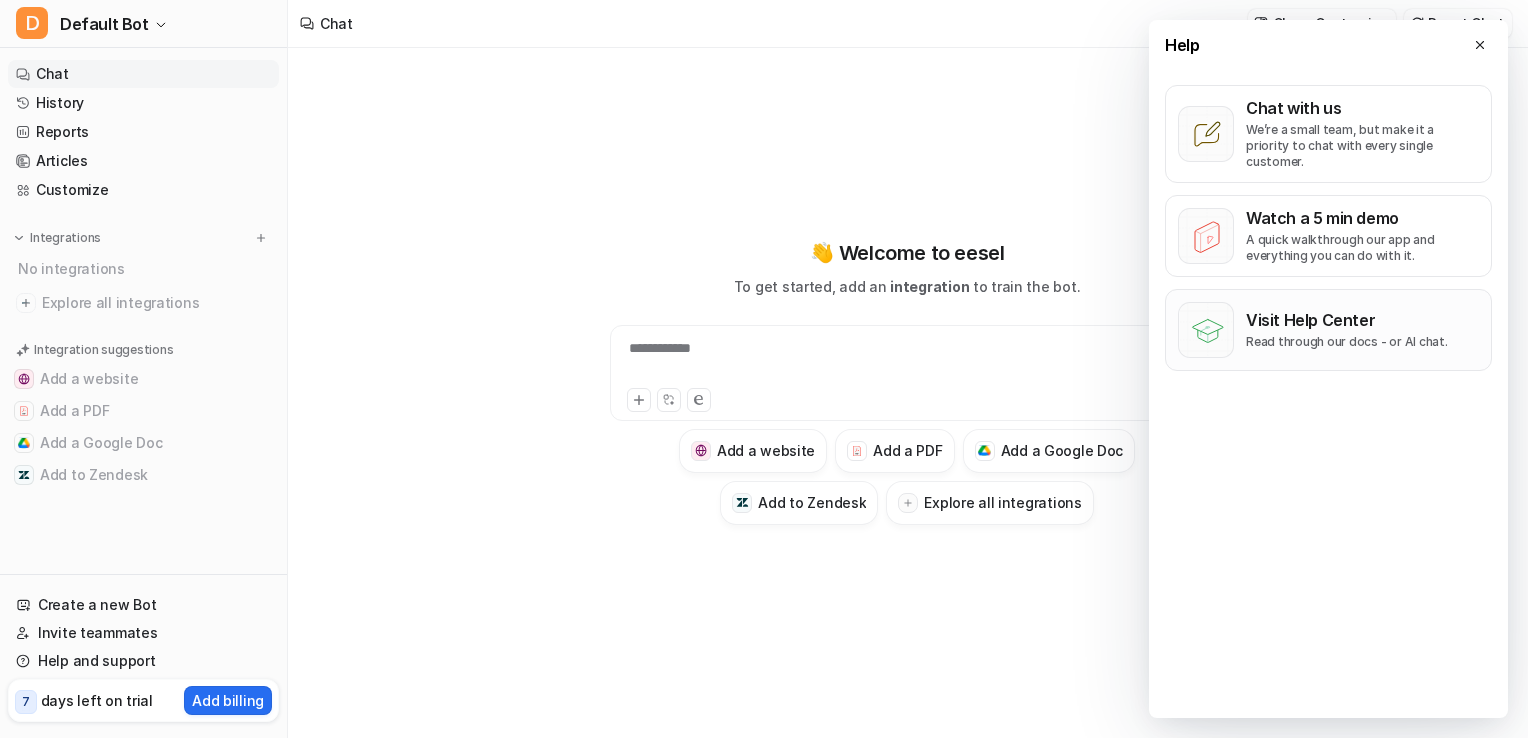 click on "Read through our docs - or AI chat." at bounding box center (1347, 342) 